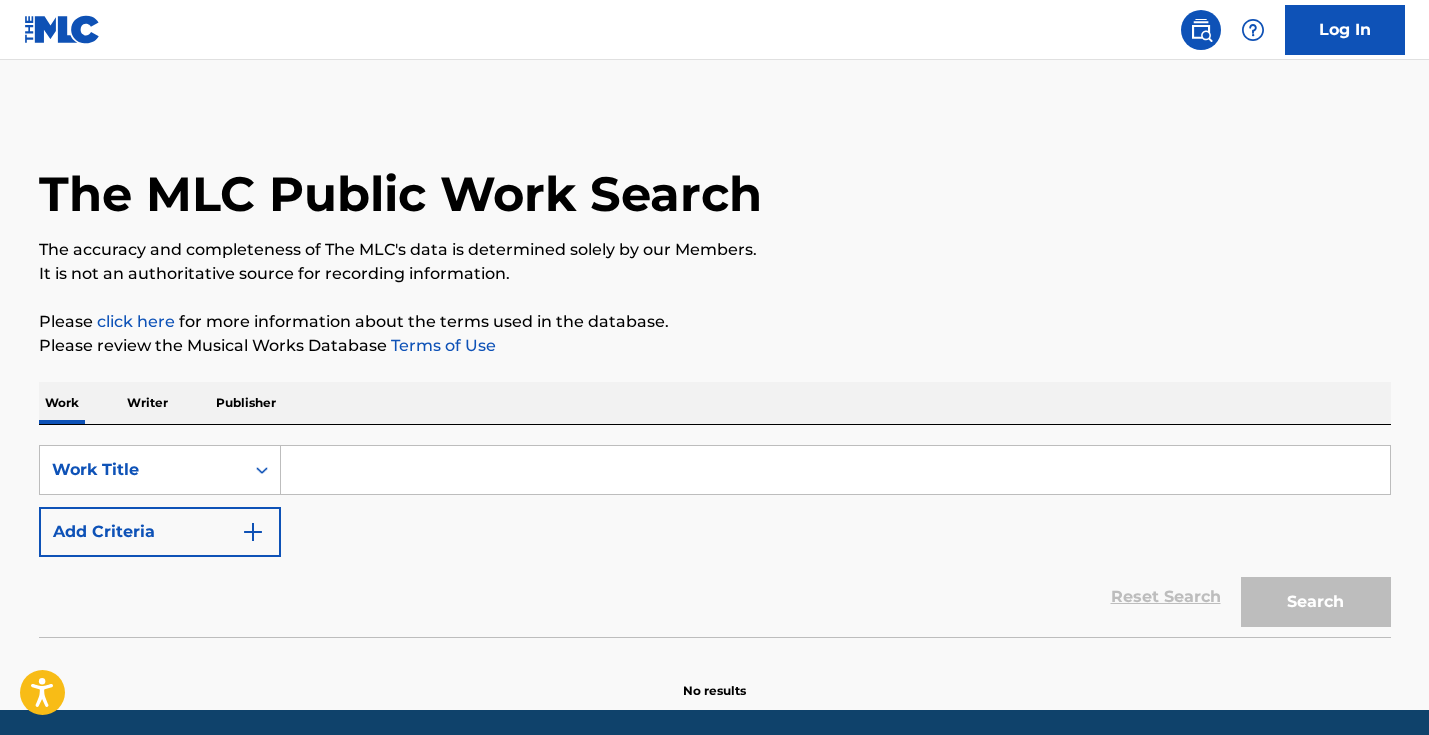 scroll, scrollTop: 0, scrollLeft: 0, axis: both 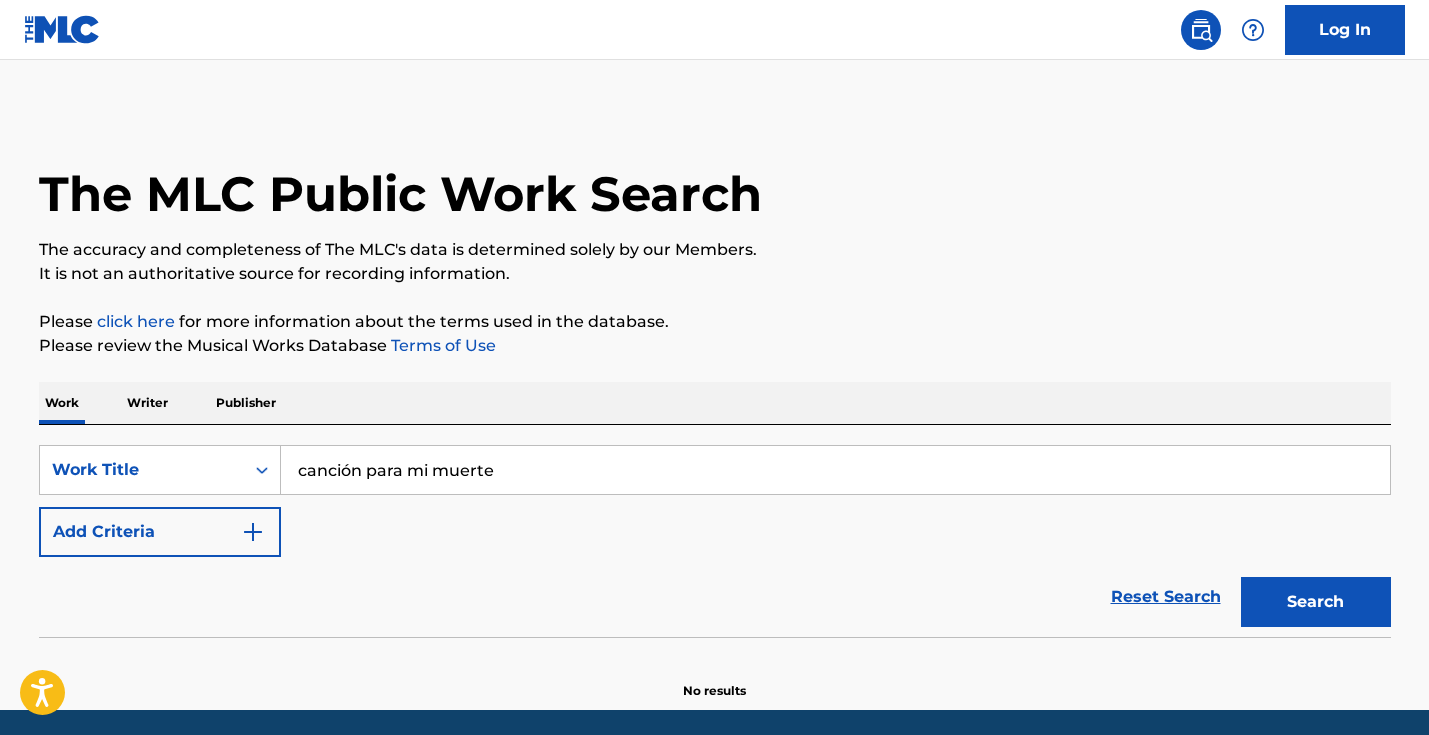 type on "canción para mi muerte" 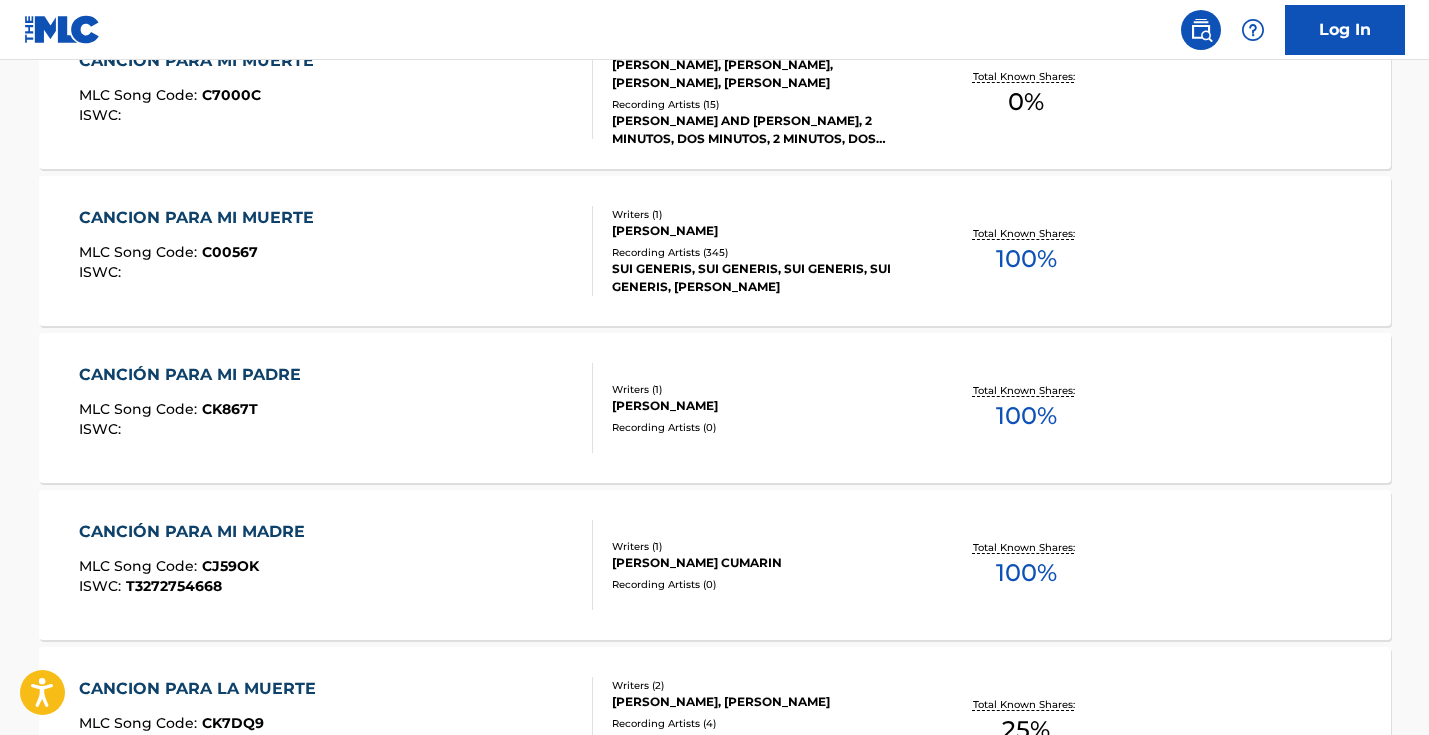 scroll, scrollTop: 979, scrollLeft: 0, axis: vertical 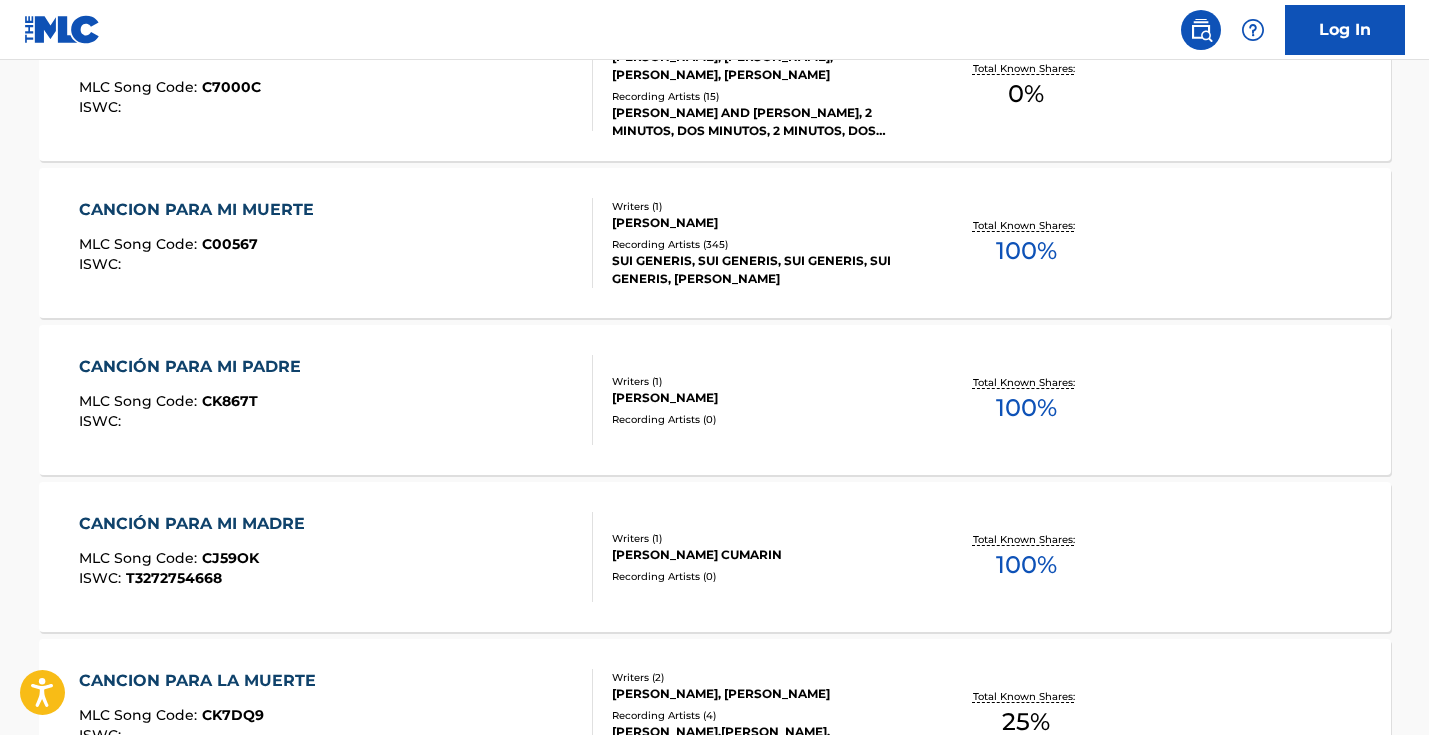 click on "CANCION PARA MI MUERTE MLC Song Code : C00567 ISWC :" at bounding box center (336, 243) 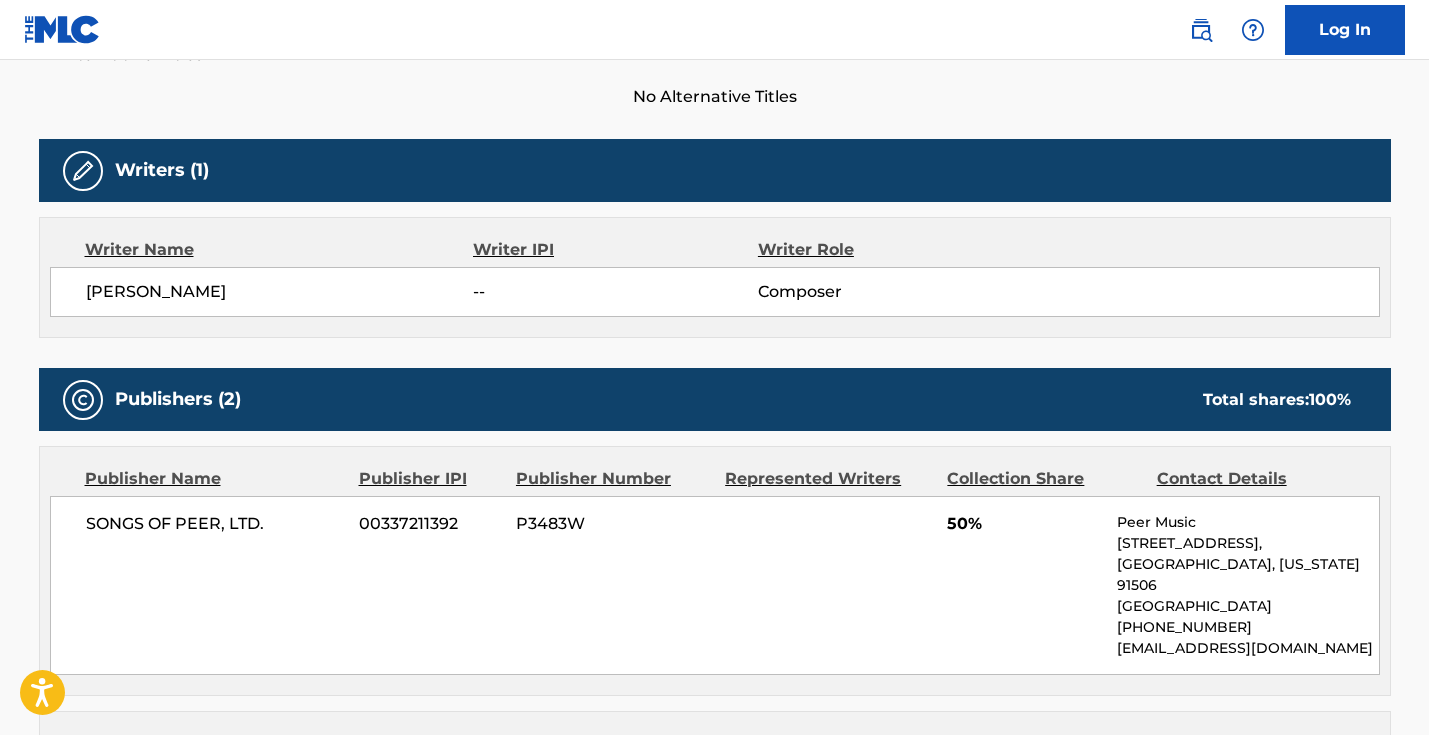 scroll, scrollTop: 571, scrollLeft: 0, axis: vertical 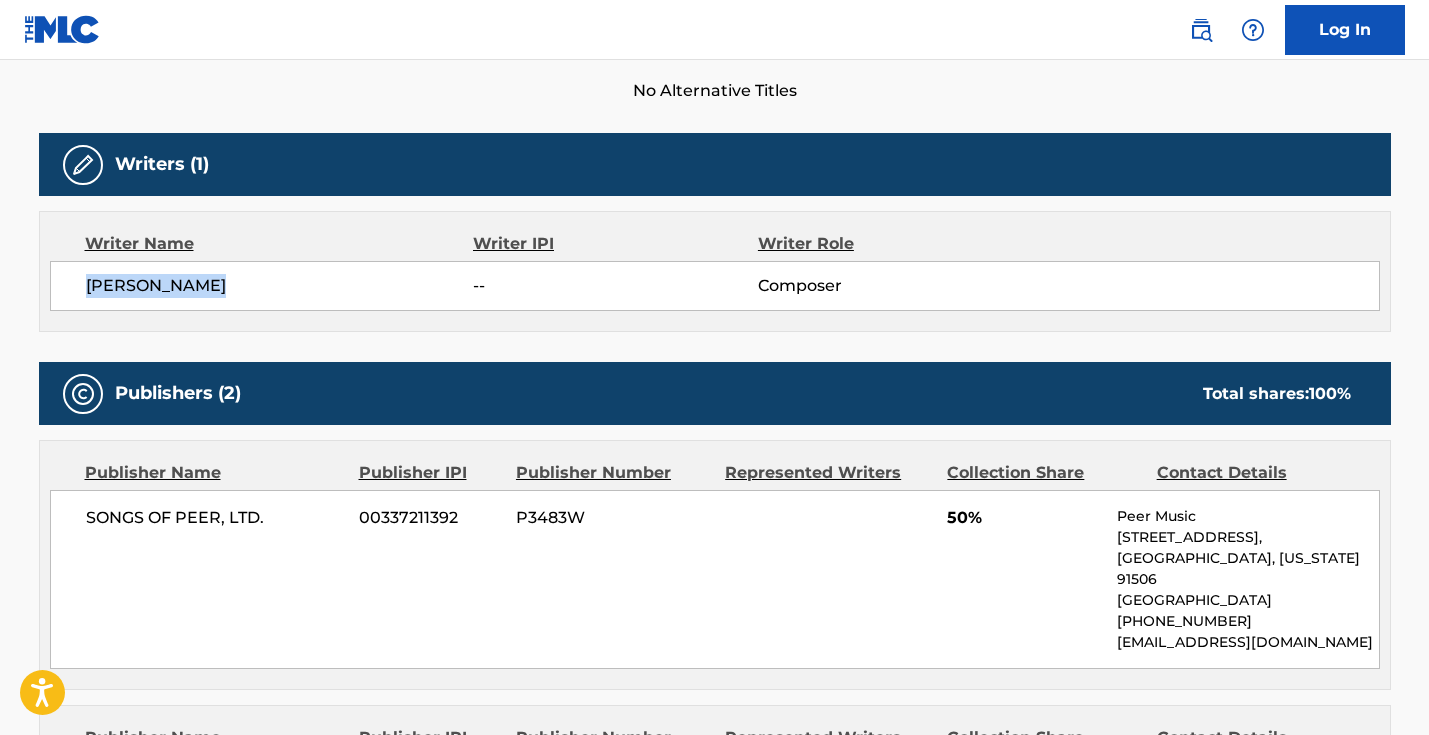 drag, startPoint x: 220, startPoint y: 290, endPoint x: 81, endPoint y: 291, distance: 139.0036 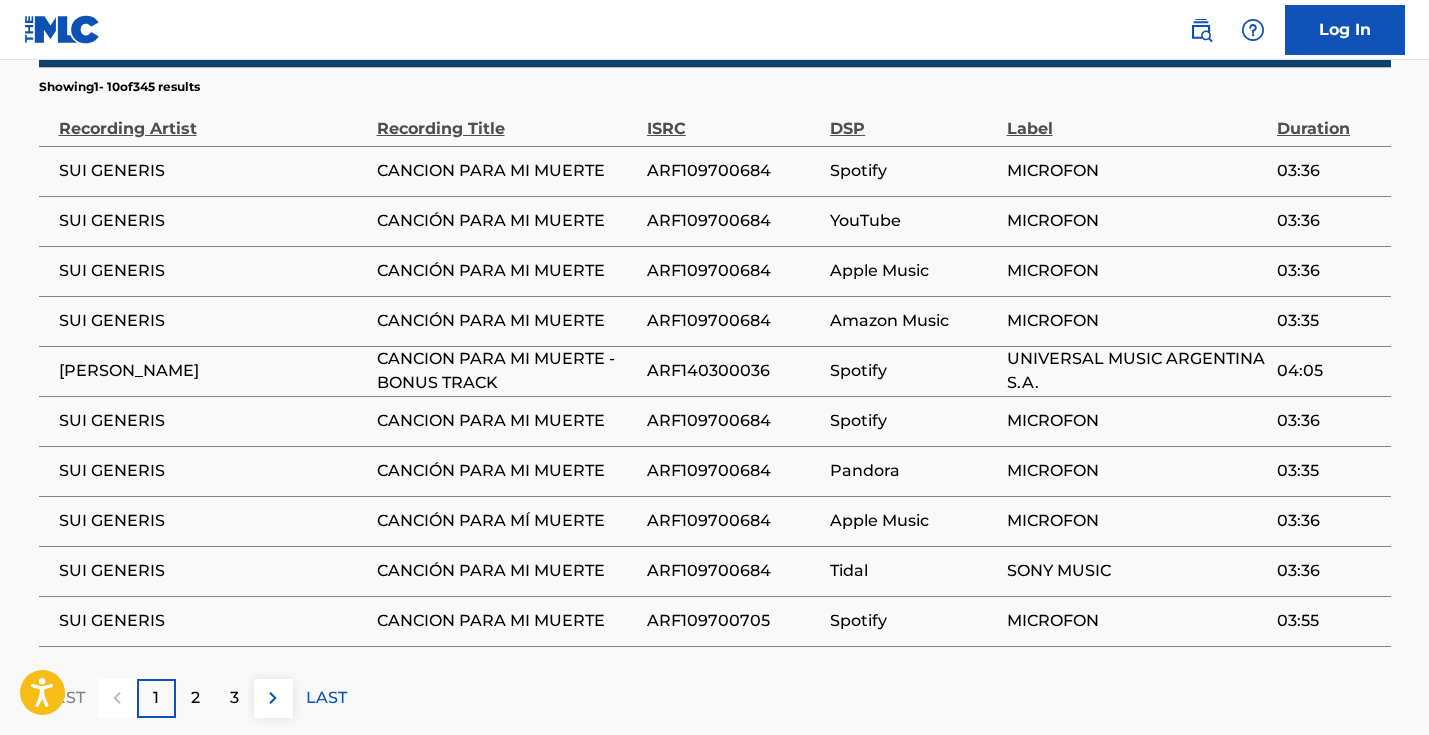 scroll, scrollTop: 1492, scrollLeft: 0, axis: vertical 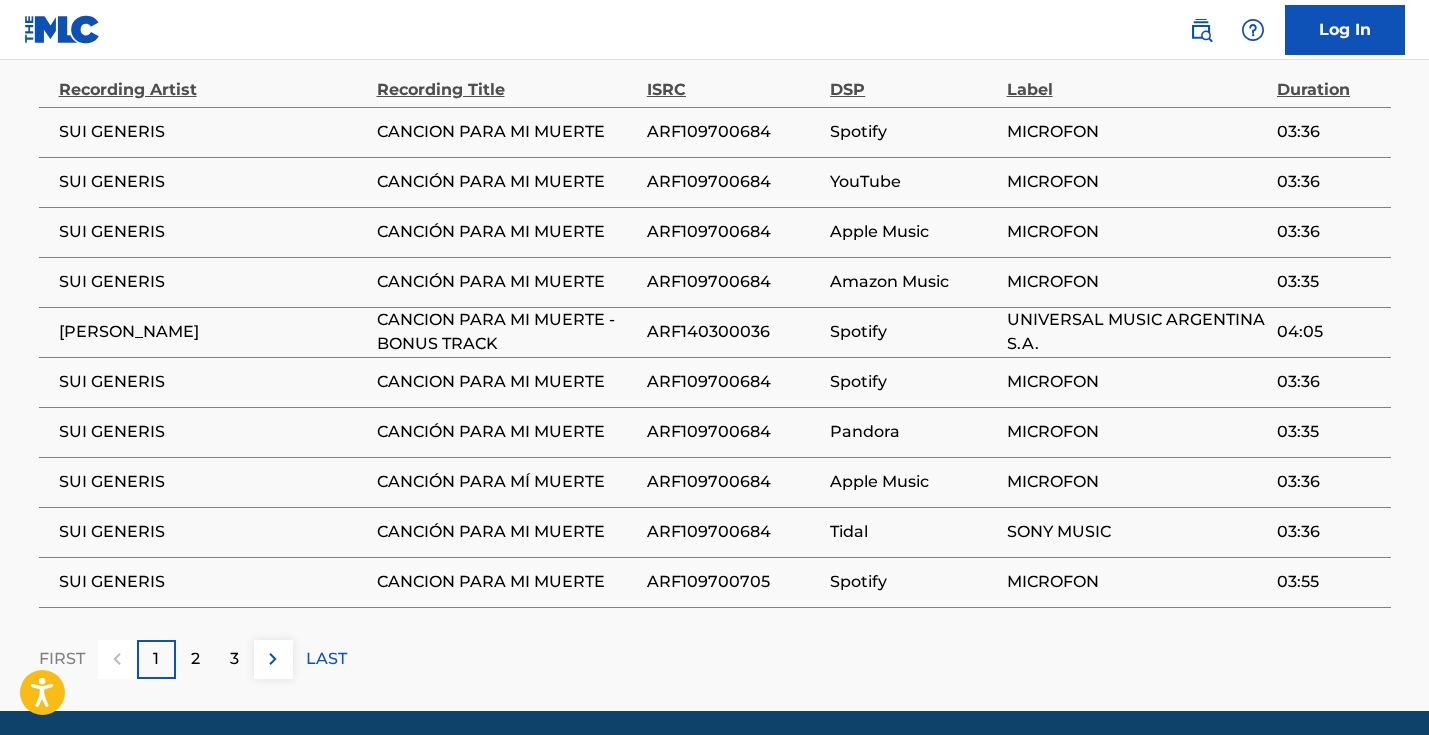 click on "MICROFON" at bounding box center (1137, 232) 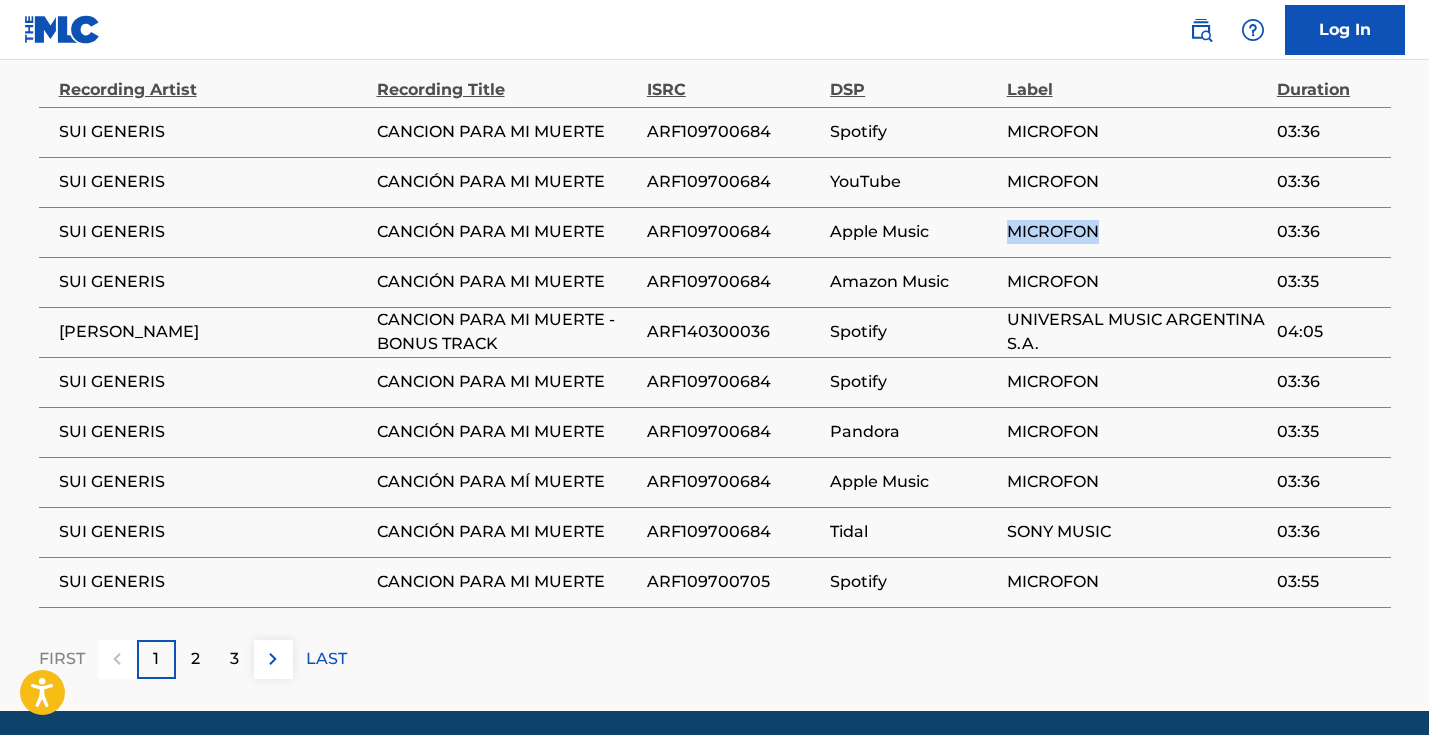 drag, startPoint x: 1100, startPoint y: 228, endPoint x: 1003, endPoint y: 226, distance: 97.020615 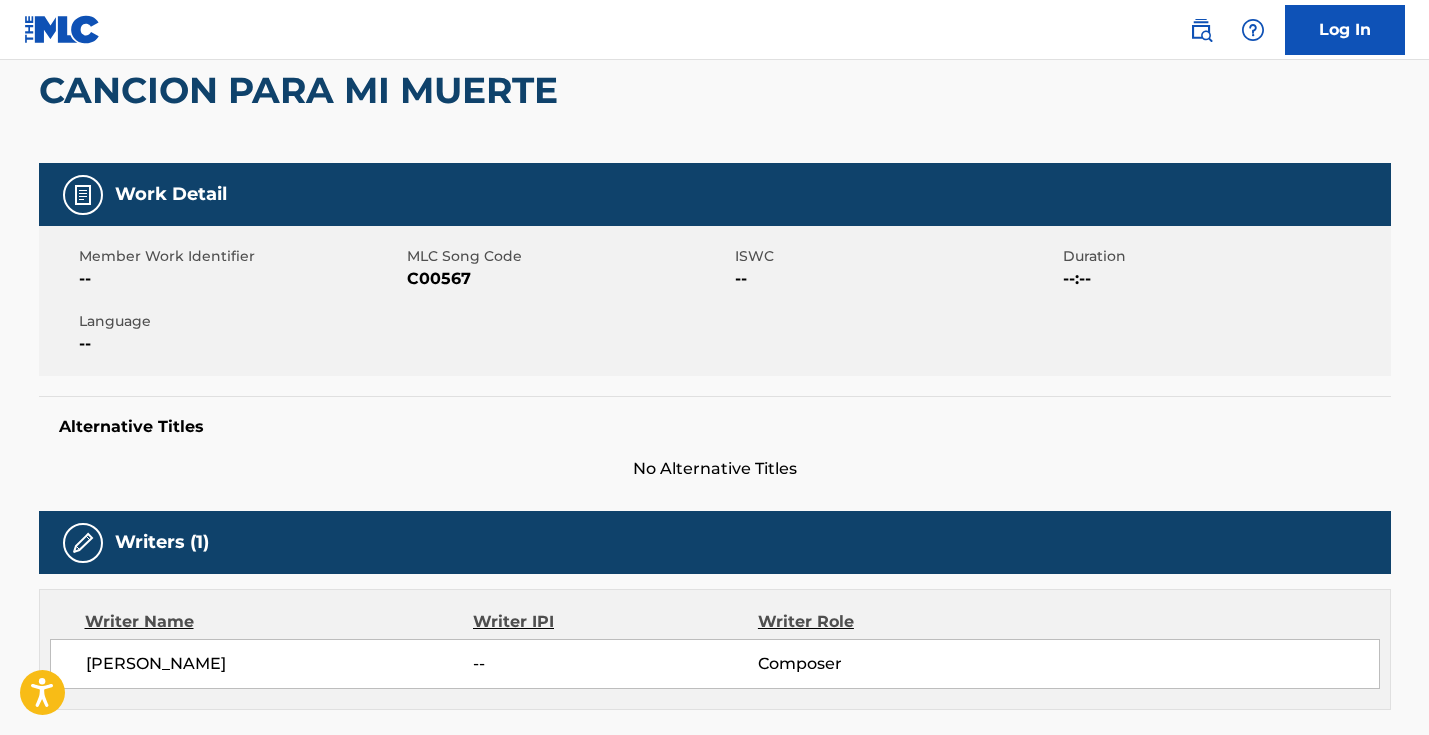 scroll, scrollTop: 0, scrollLeft: 0, axis: both 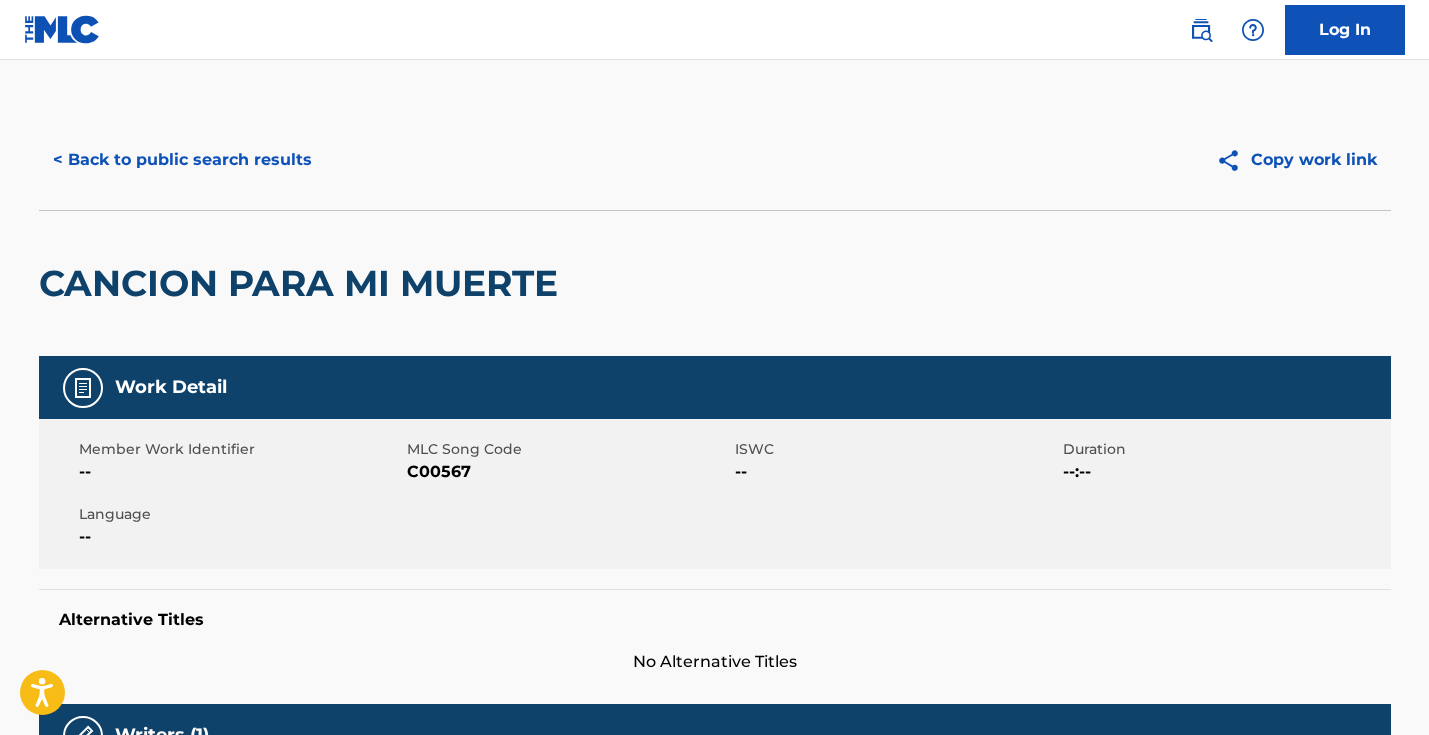 click on "< Back to public search results" at bounding box center [182, 160] 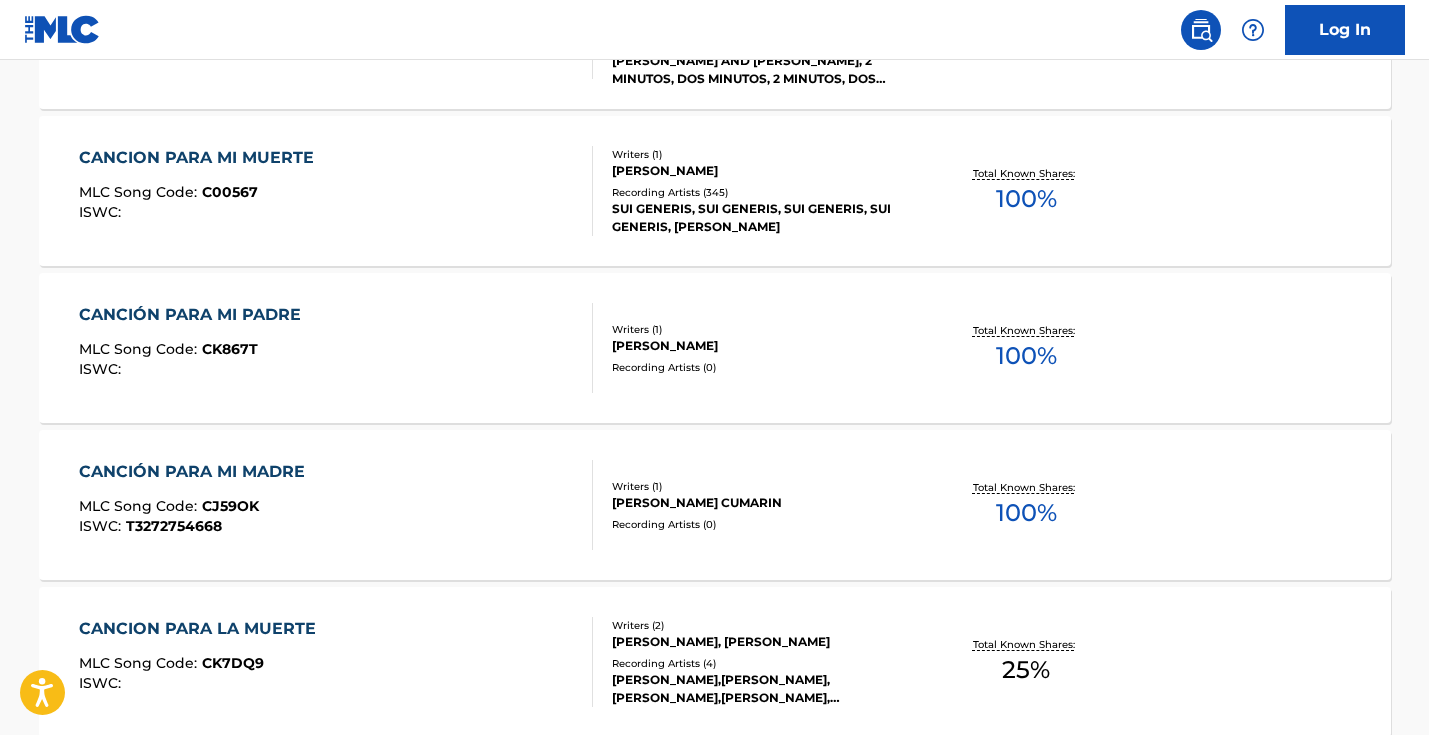 scroll, scrollTop: 0, scrollLeft: 0, axis: both 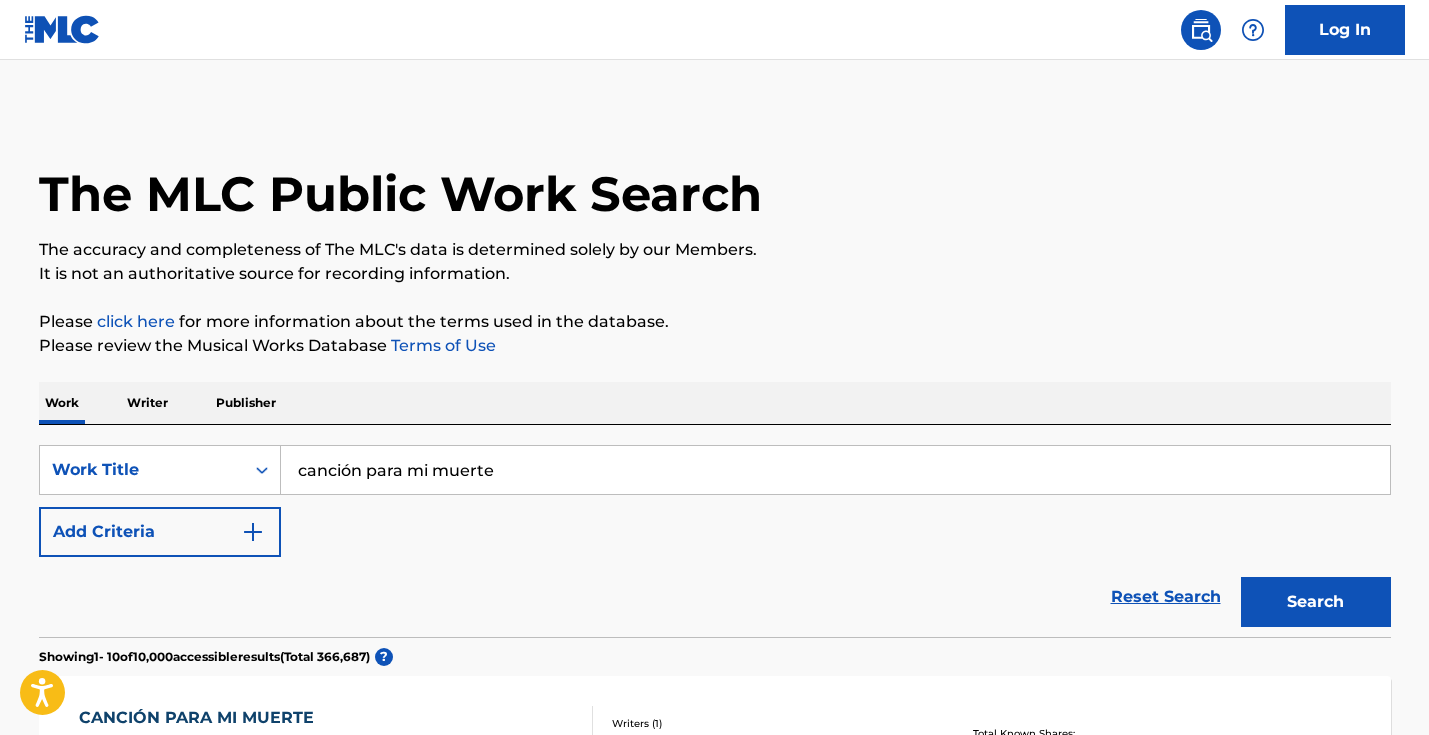 click on "canción para mi muerte" at bounding box center [835, 470] 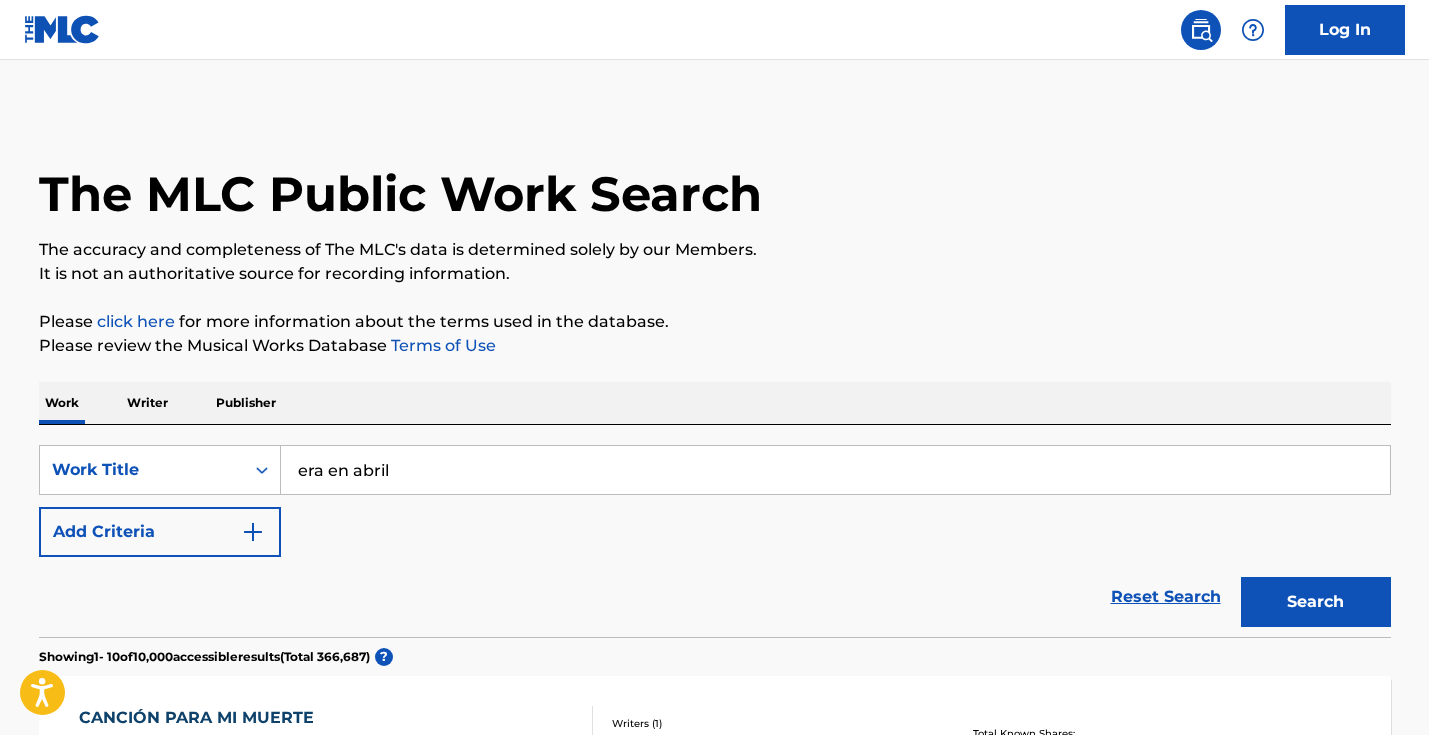 type on "era en abril" 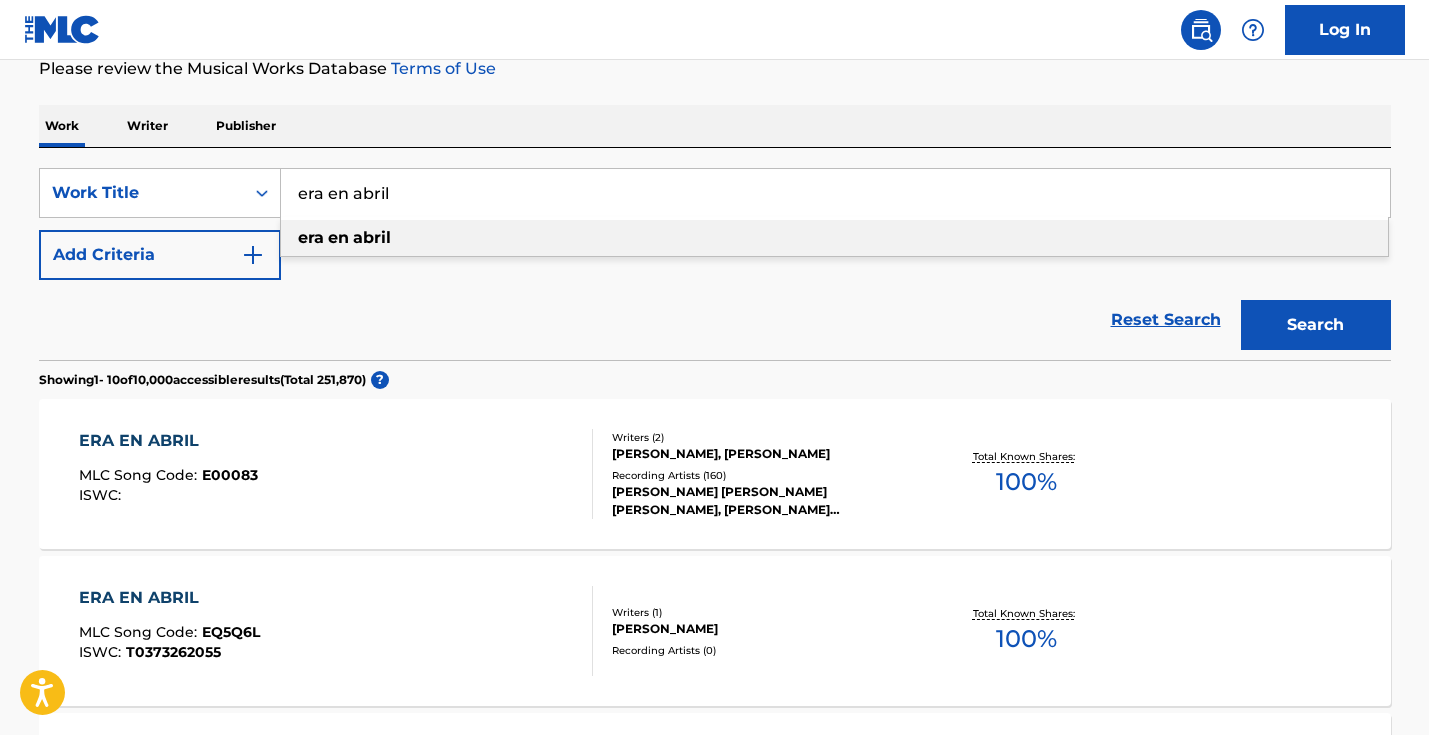 scroll, scrollTop: 280, scrollLeft: 0, axis: vertical 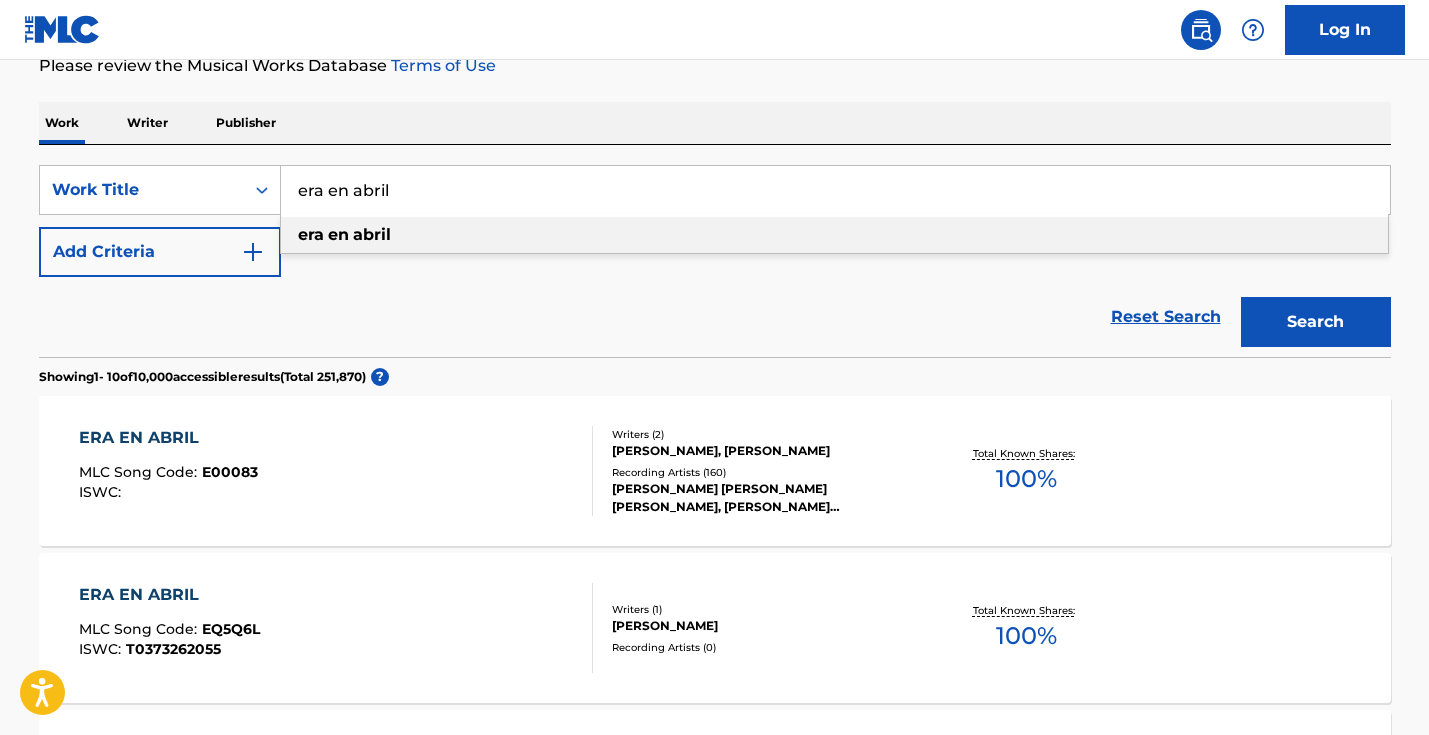 click on "ERA EN ABRIL MLC Song Code : E00083 ISWC :" at bounding box center [336, 471] 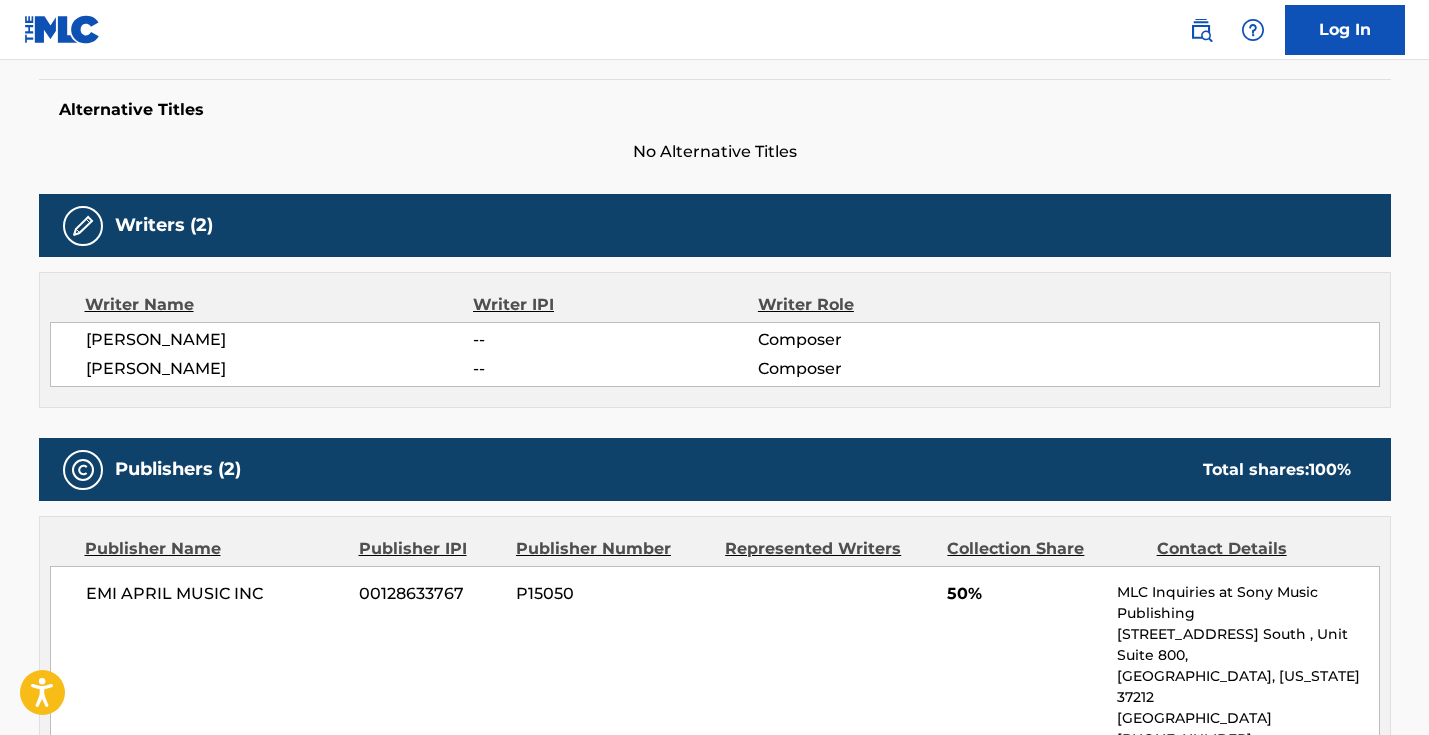 scroll, scrollTop: 530, scrollLeft: 0, axis: vertical 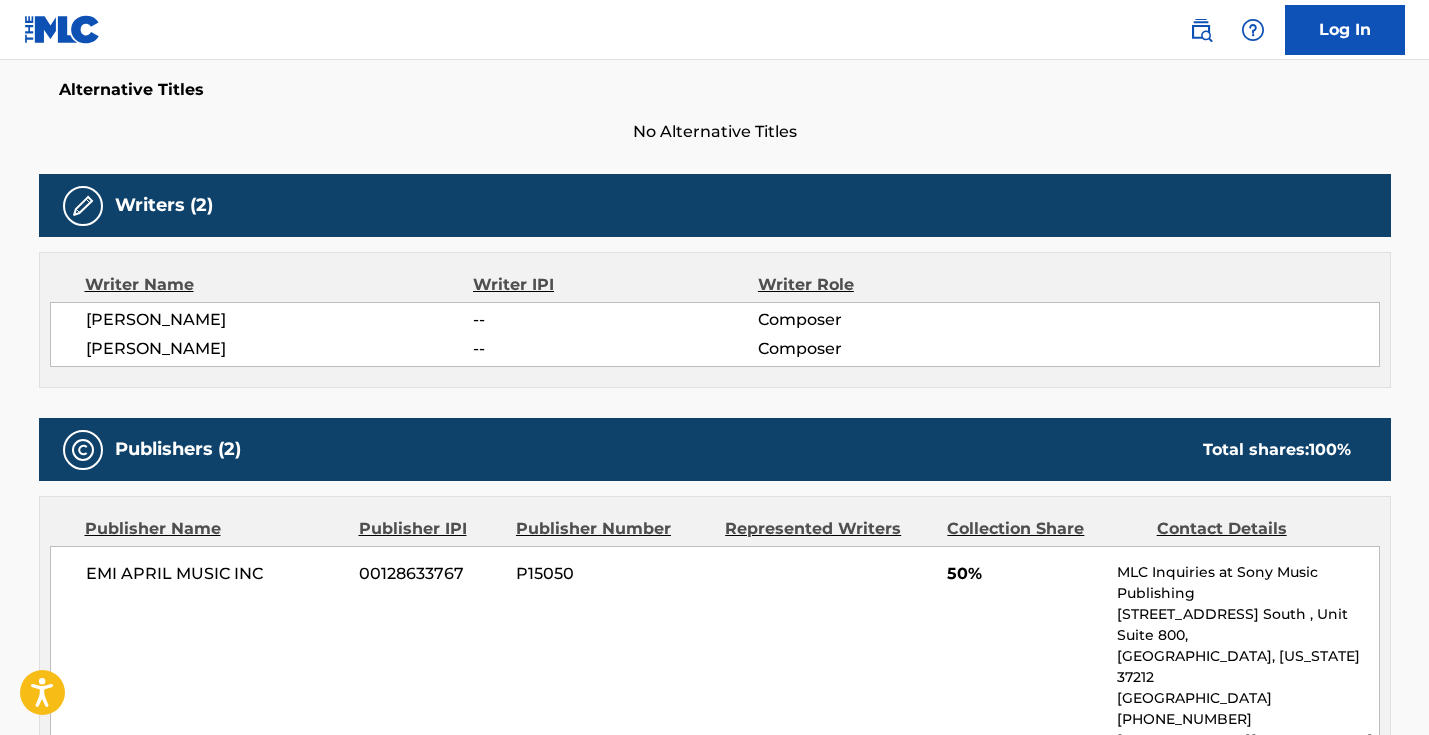 drag, startPoint x: 273, startPoint y: 348, endPoint x: 66, endPoint y: 311, distance: 210.28076 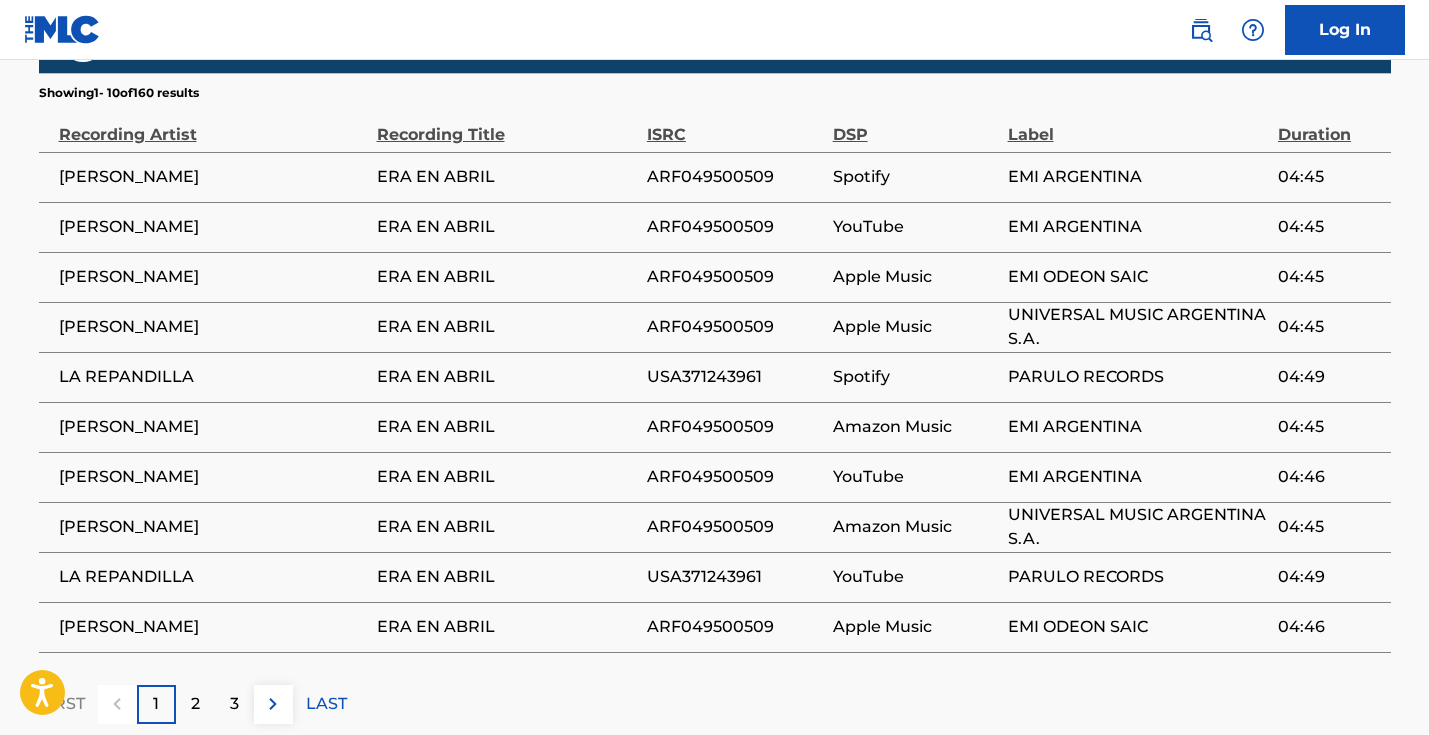 scroll, scrollTop: 0, scrollLeft: 0, axis: both 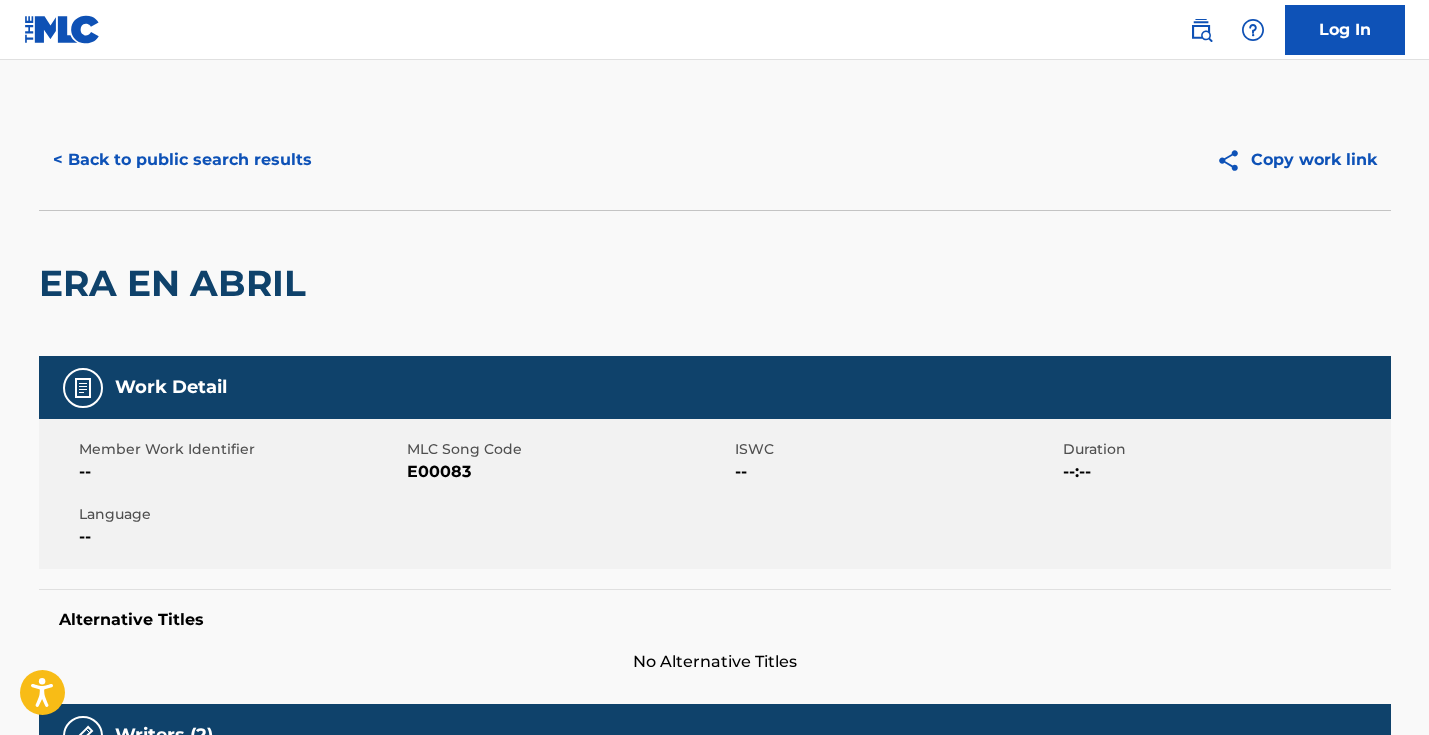 click on "< Back to public search results" at bounding box center (182, 160) 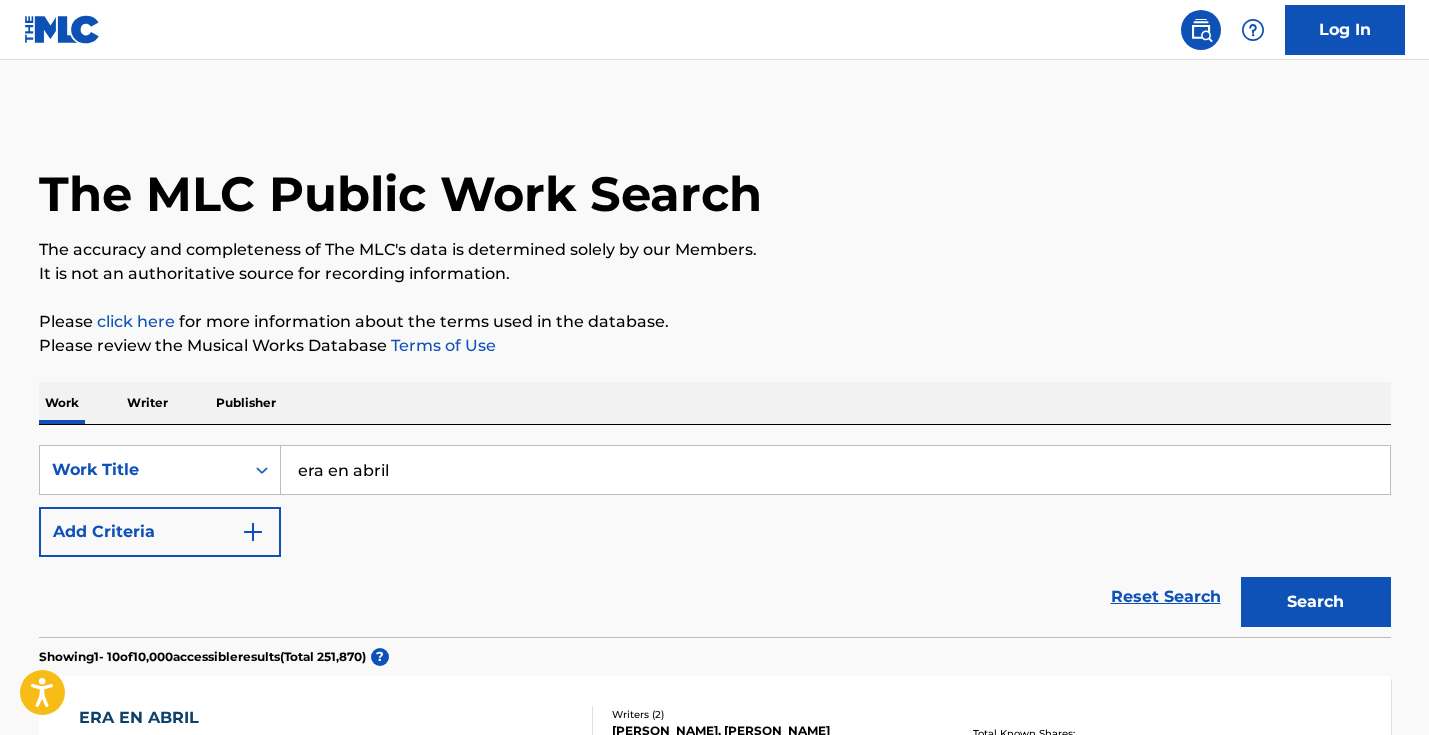 scroll, scrollTop: 280, scrollLeft: 0, axis: vertical 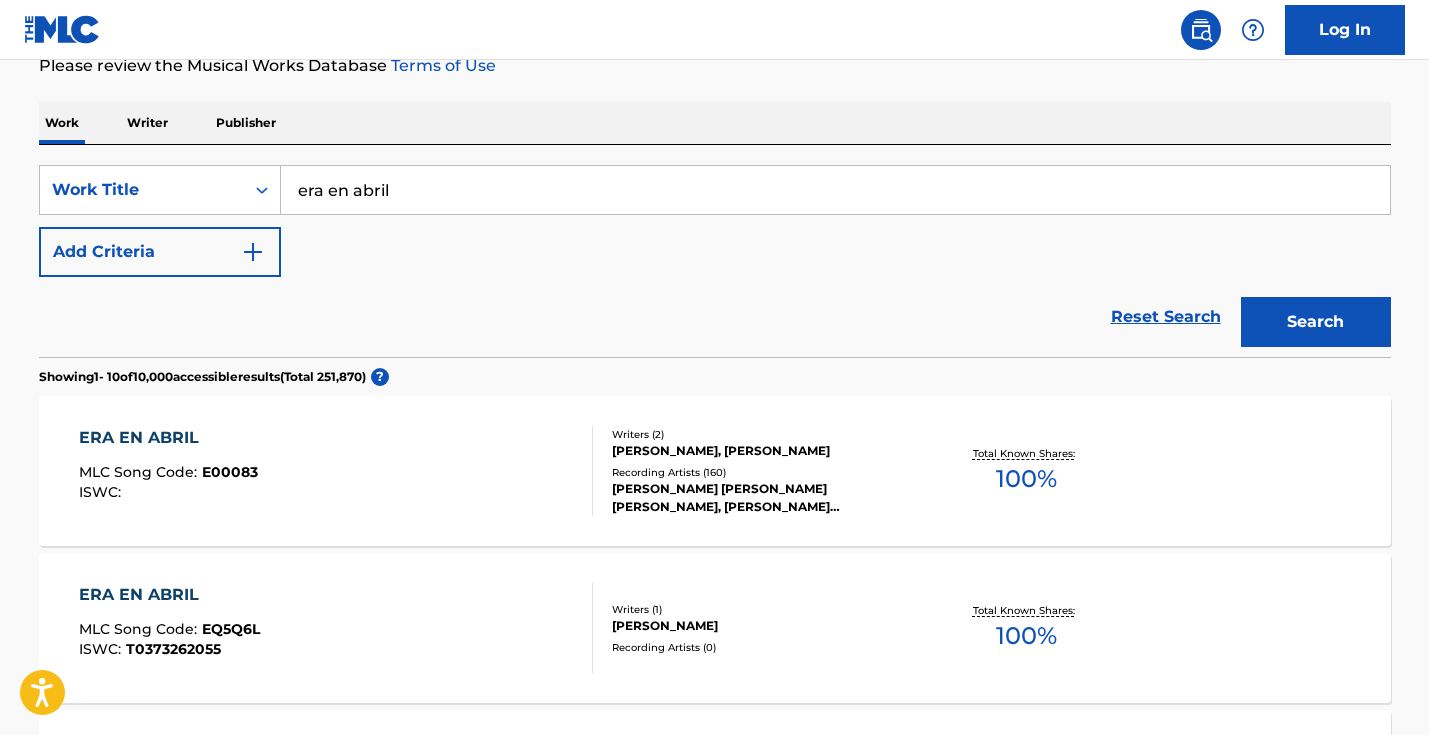 click on "era en abril" at bounding box center (835, 190) 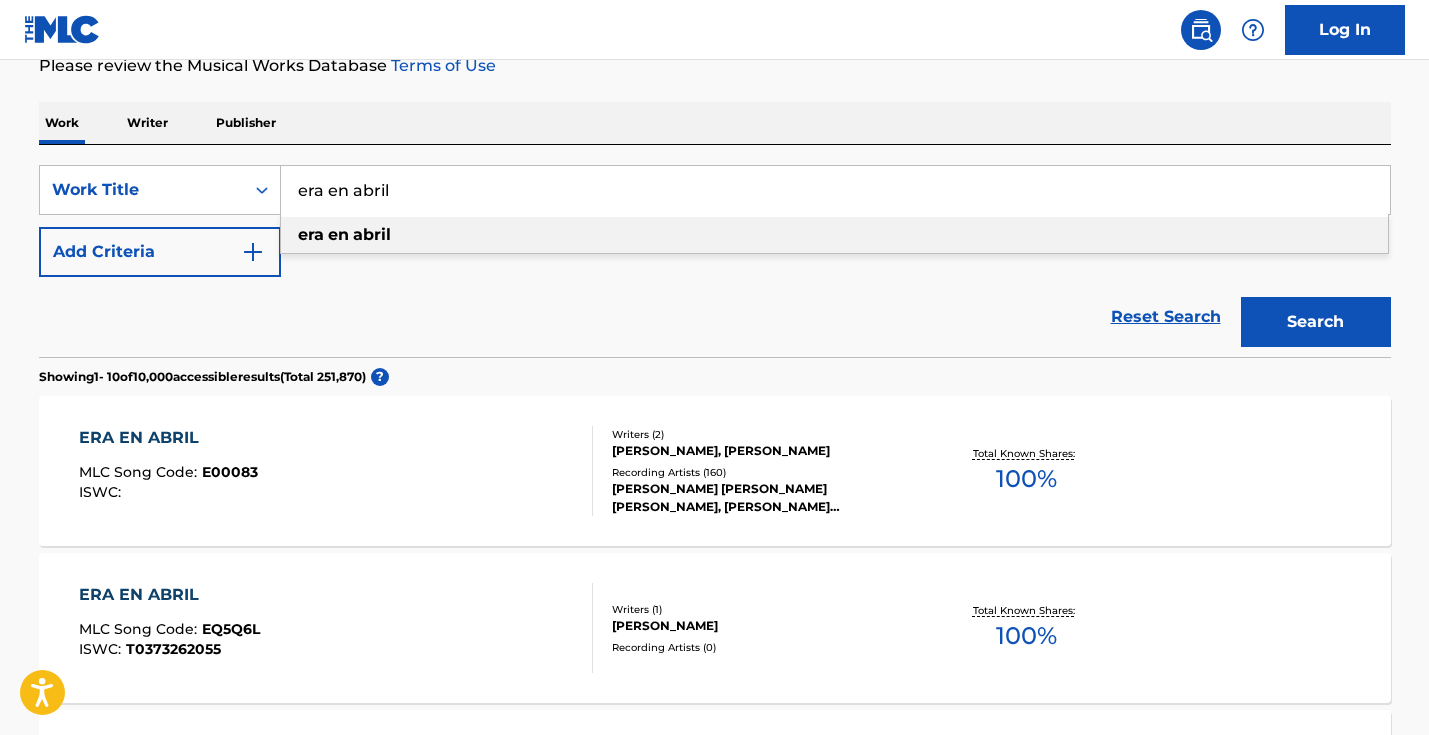paste on "Conga" 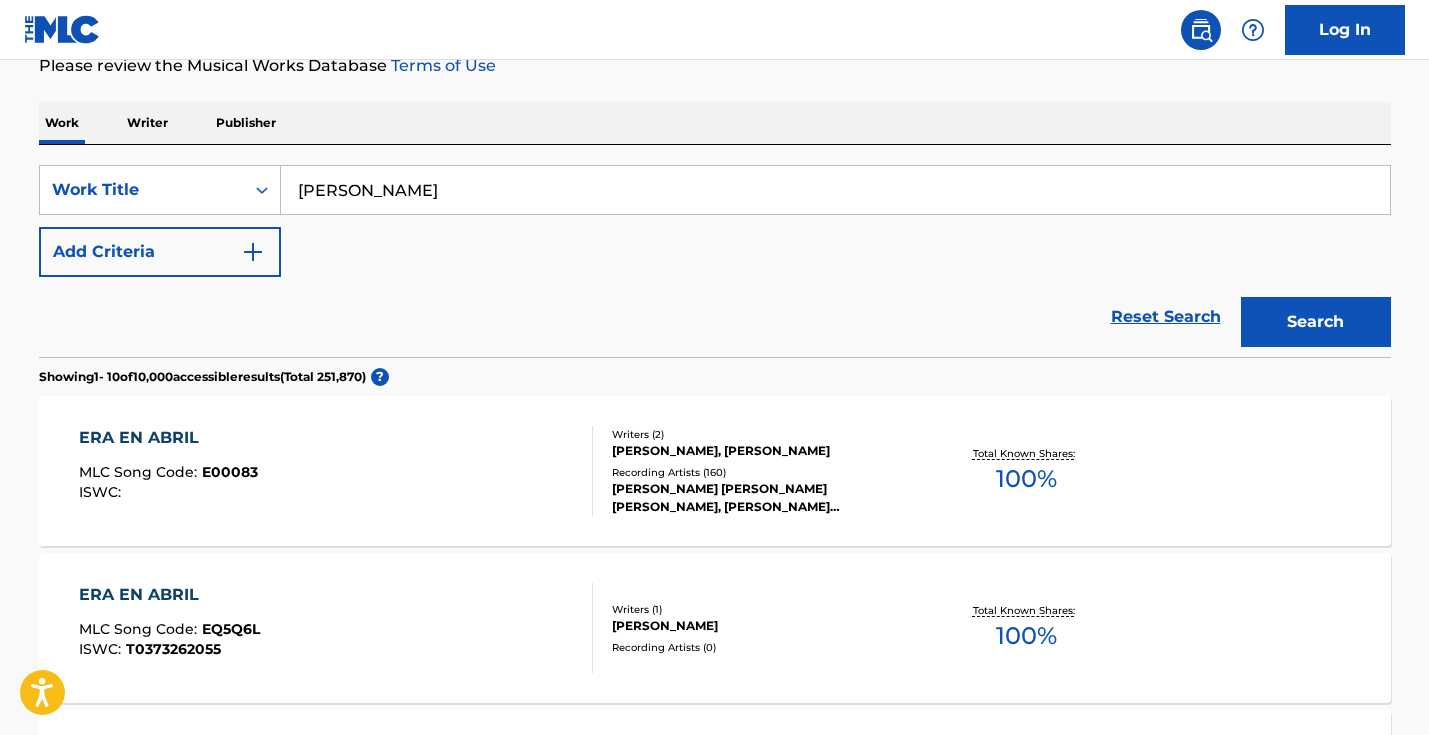 click on "[PERSON_NAME]" at bounding box center [835, 190] 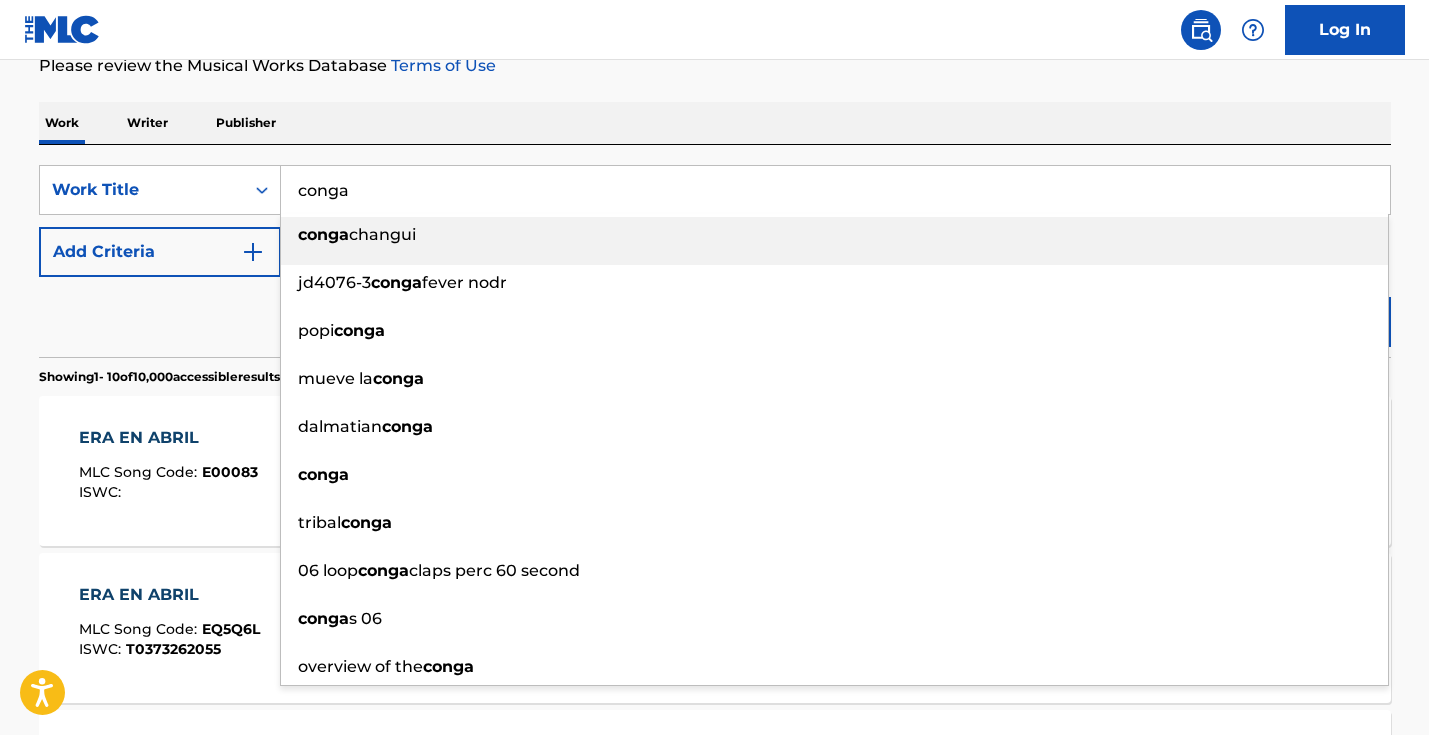 type on "conga" 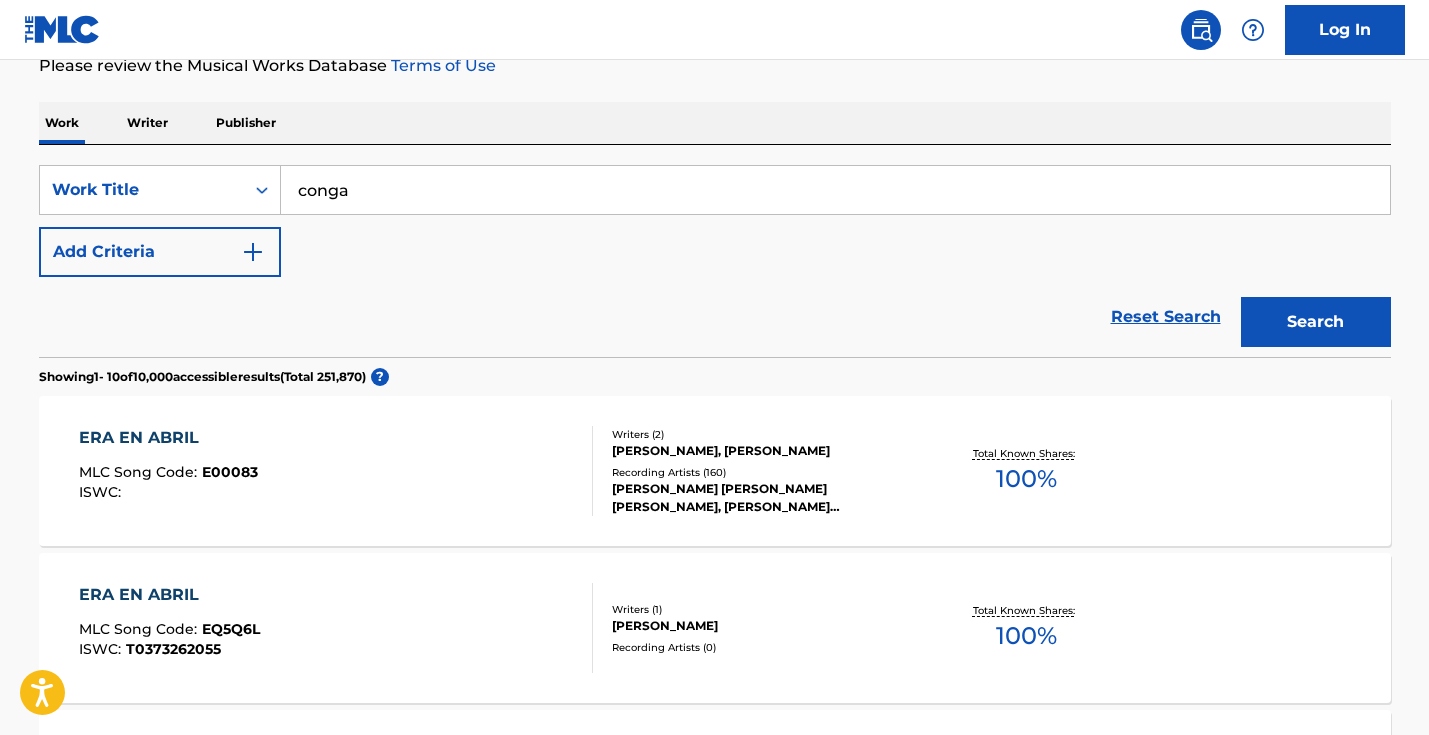 click on "Search" at bounding box center (1316, 322) 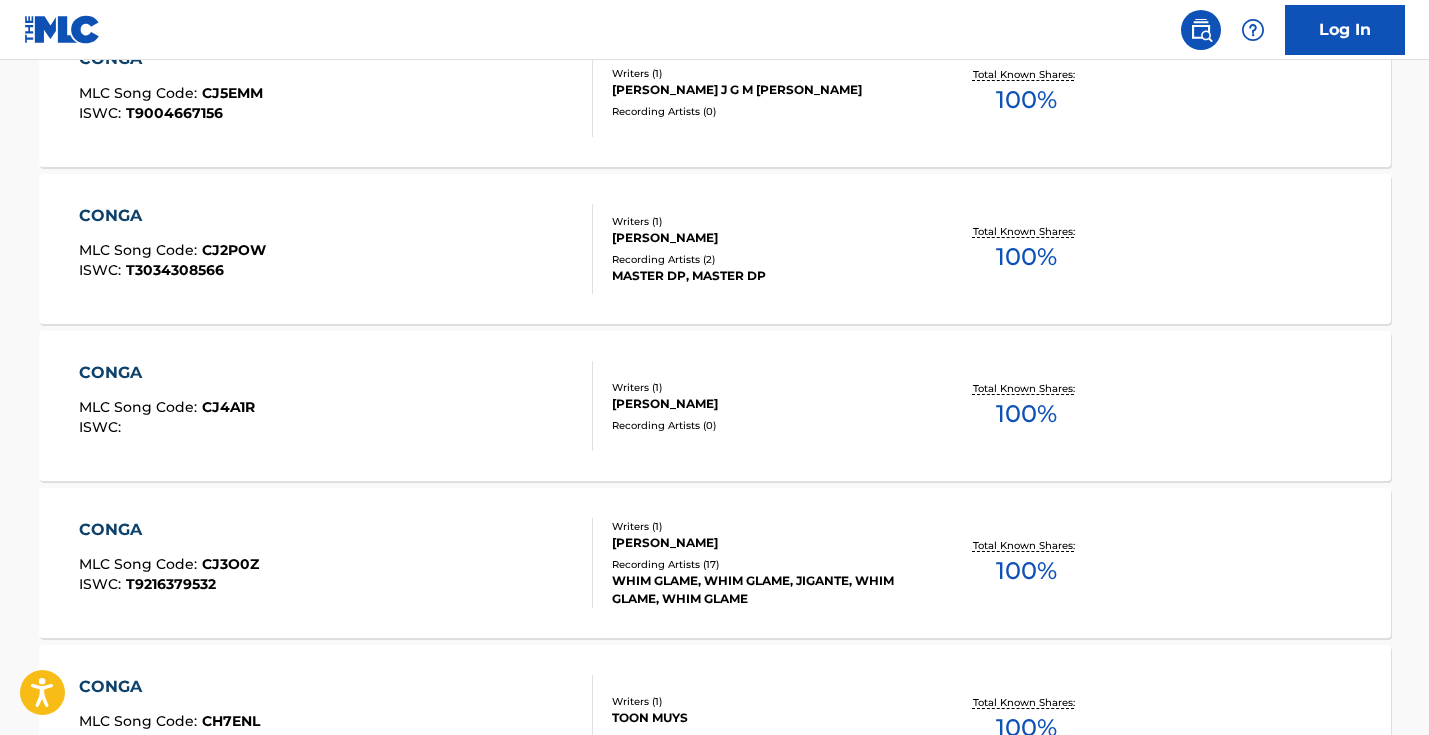 scroll, scrollTop: 0, scrollLeft: 0, axis: both 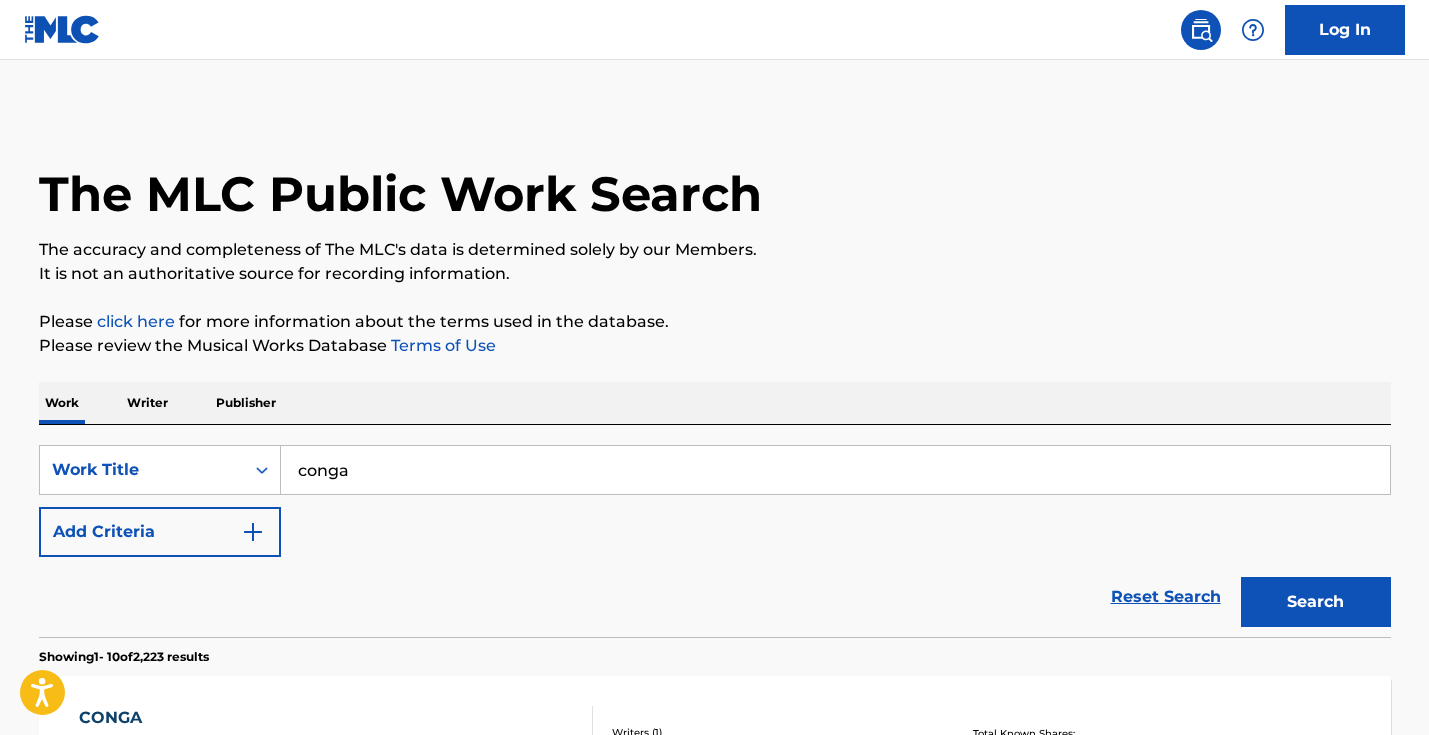 click on "Add Criteria" at bounding box center (160, 532) 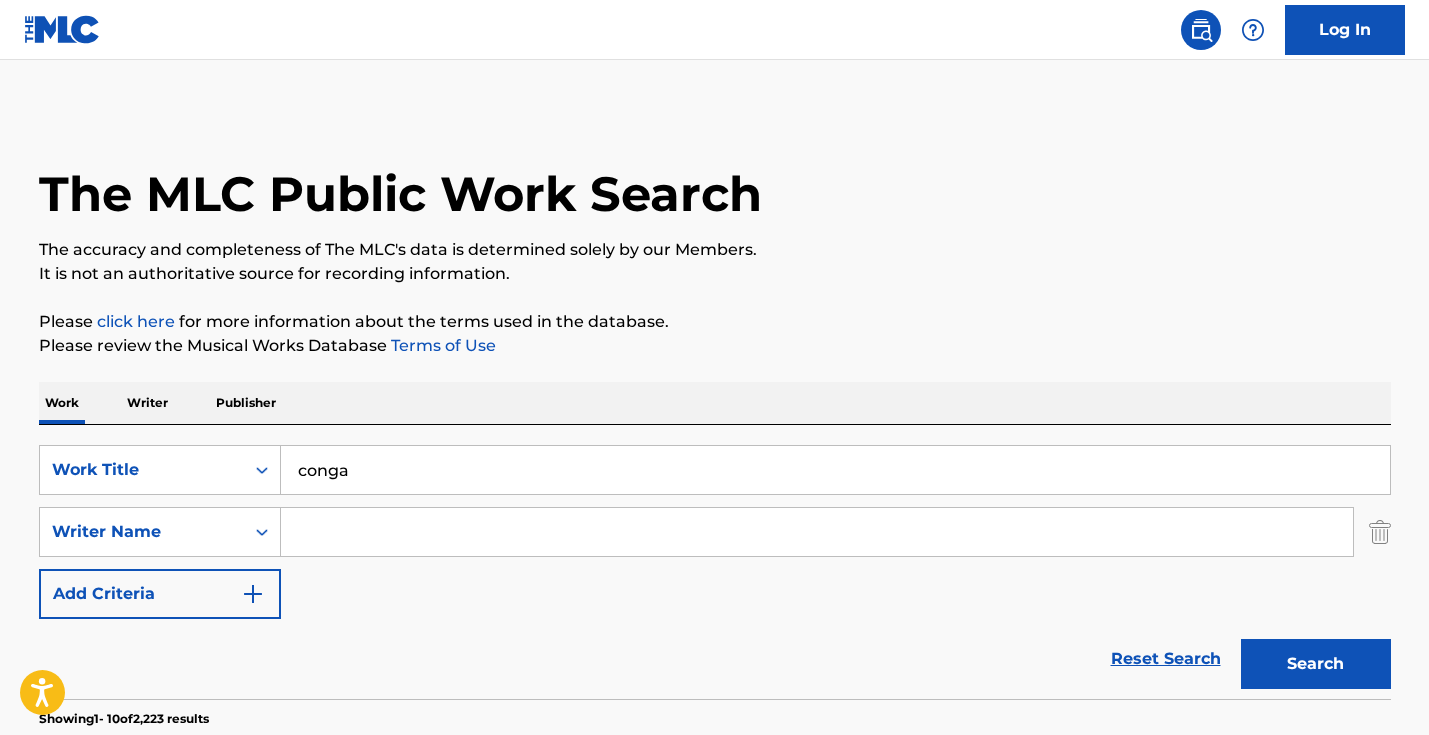 click at bounding box center (817, 532) 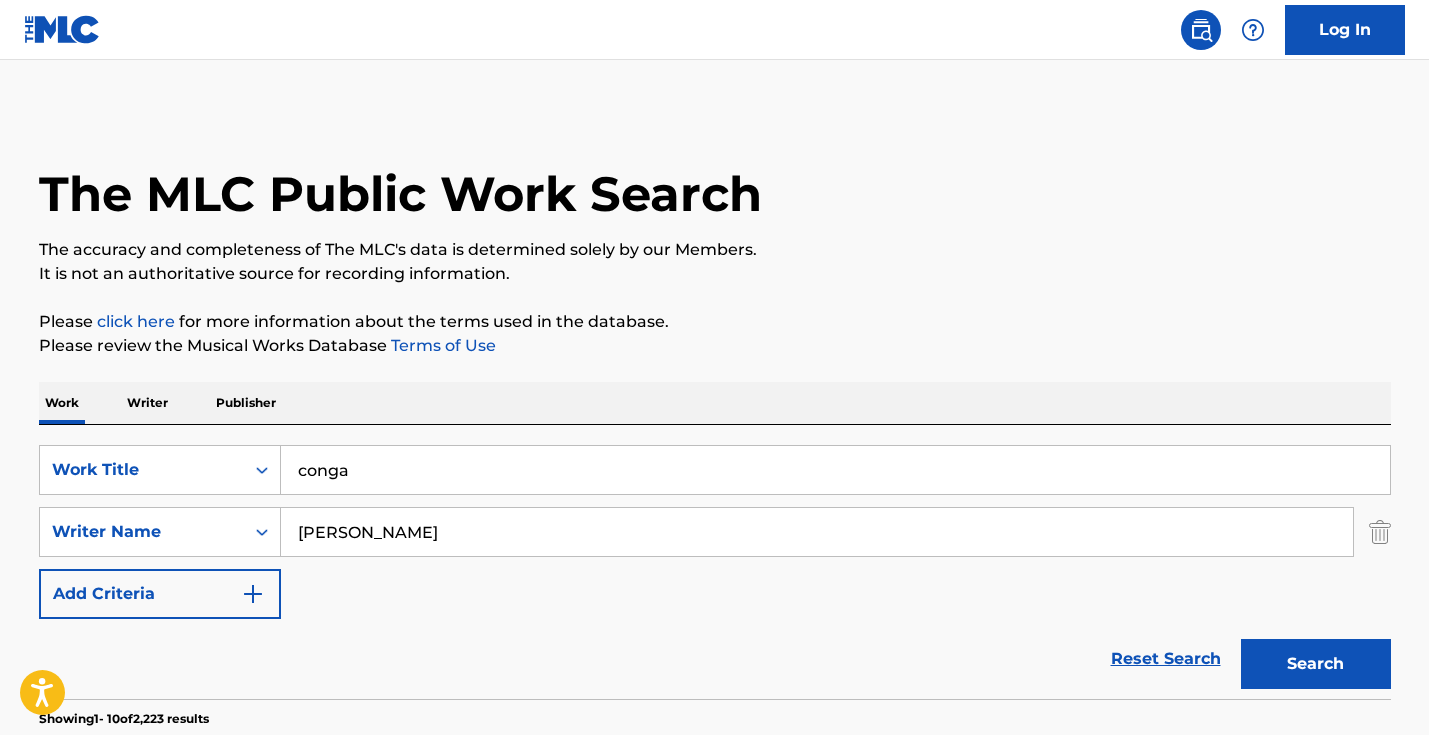 type on "[PERSON_NAME]" 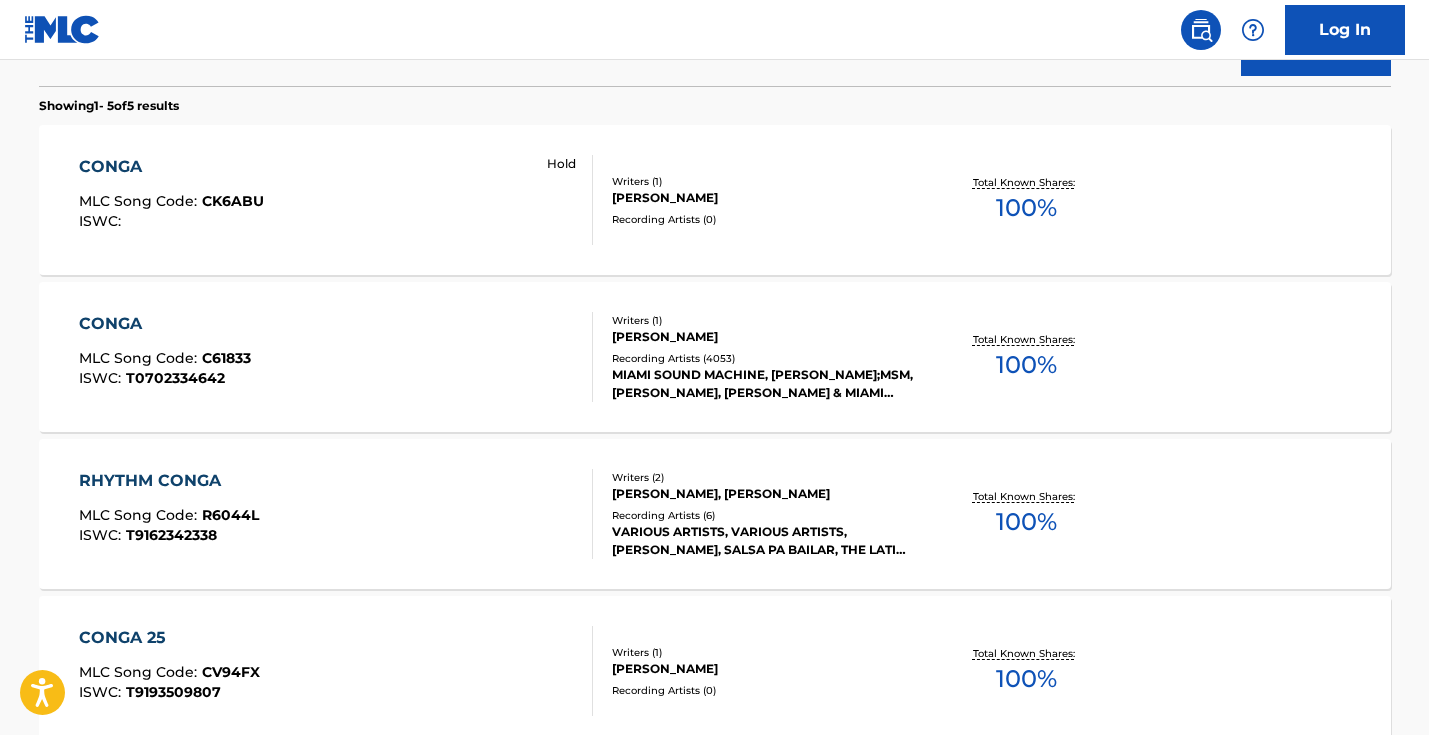 scroll, scrollTop: 615, scrollLeft: 0, axis: vertical 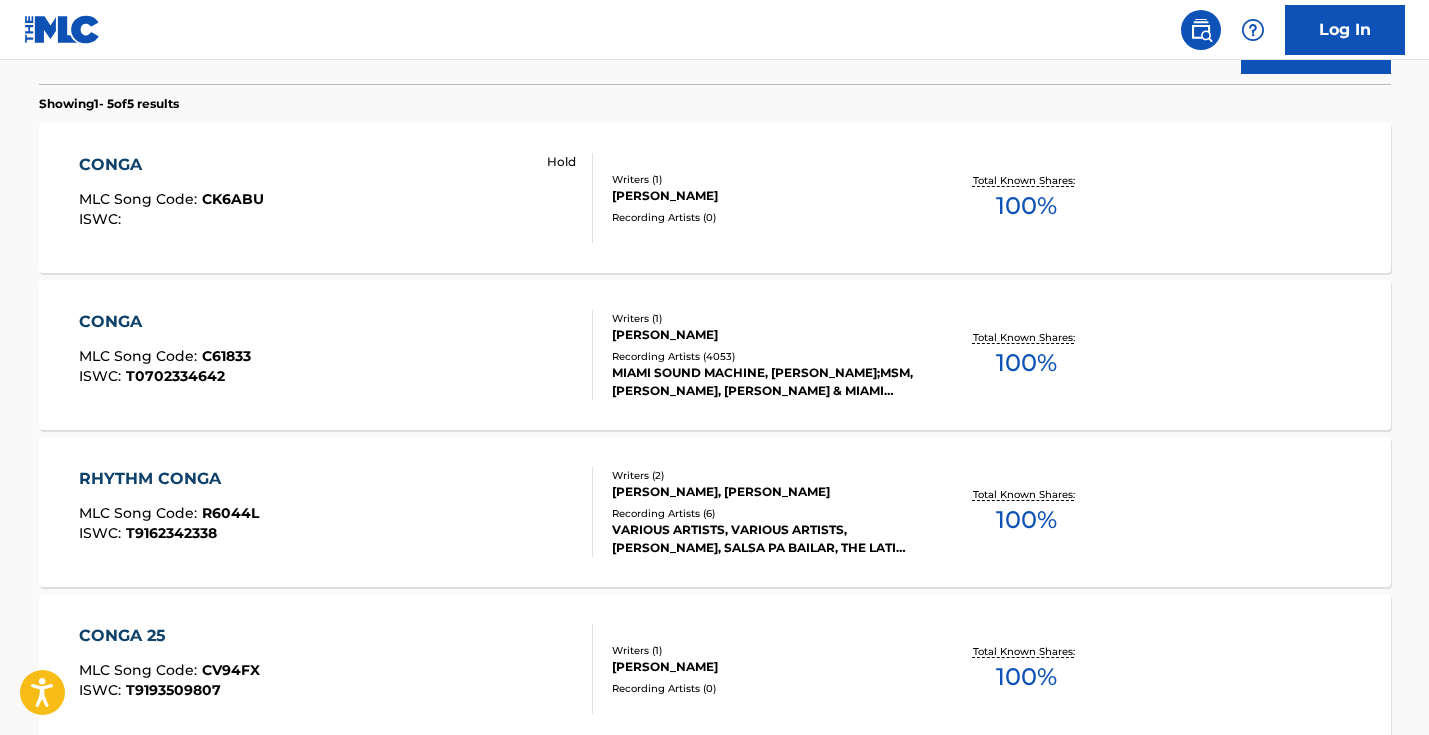 click on "CONGA MLC Song Code : C61833 ISWC : T0702334642" at bounding box center [336, 355] 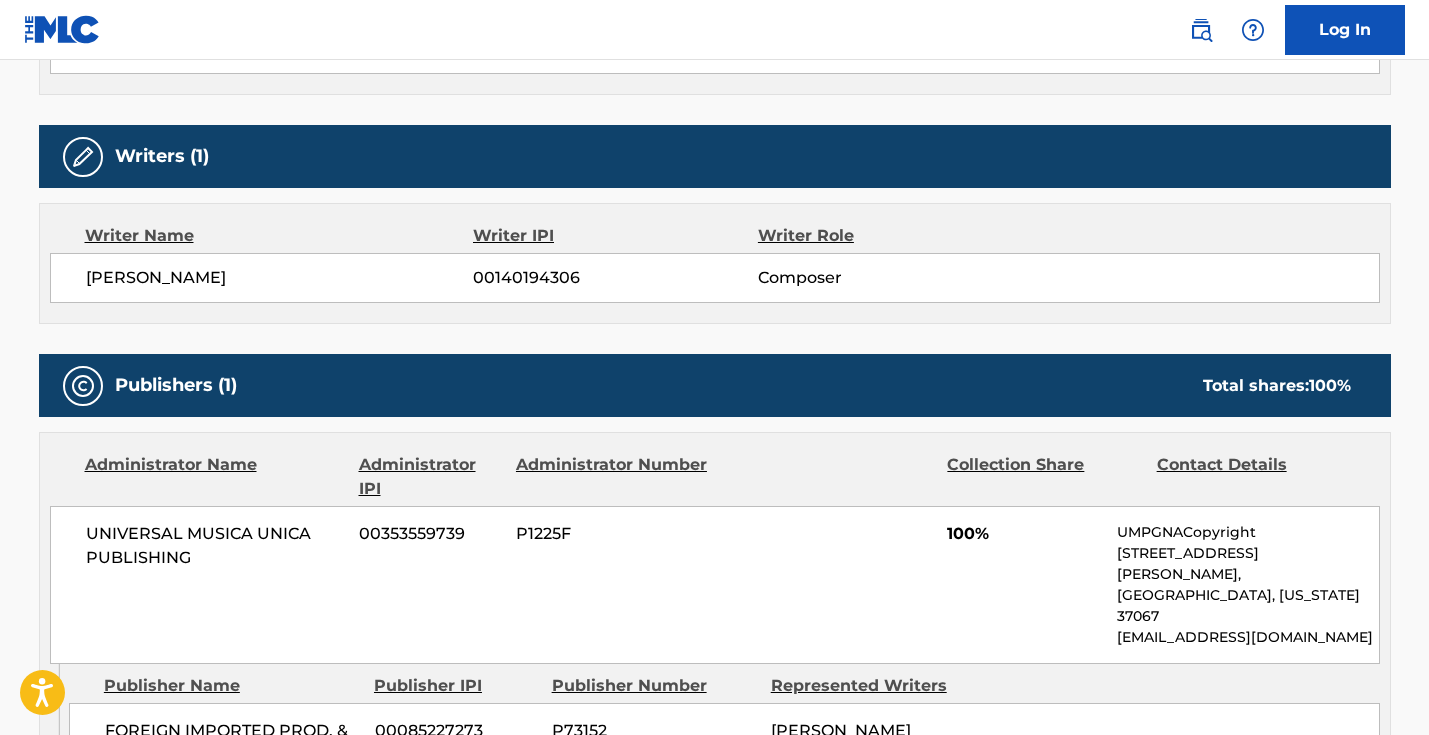 scroll, scrollTop: 719, scrollLeft: 0, axis: vertical 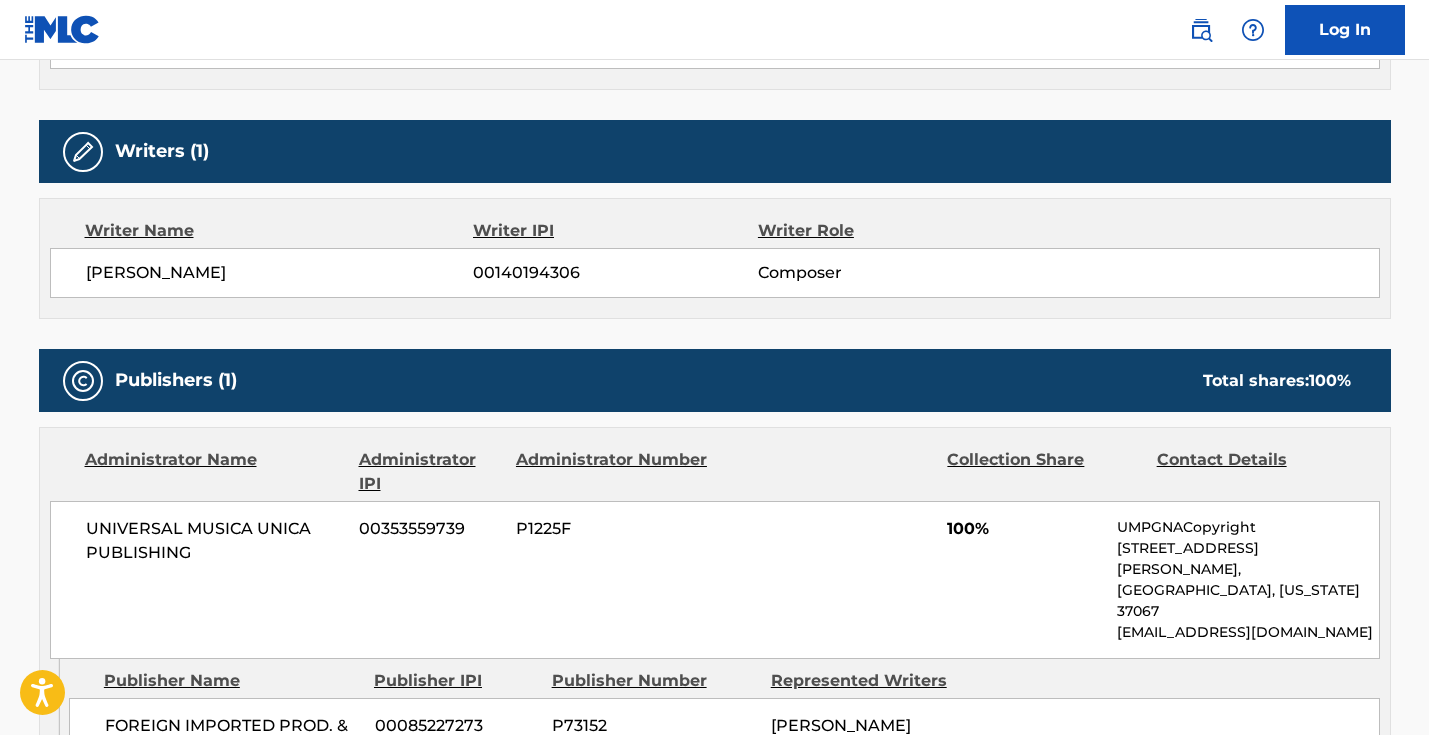 drag, startPoint x: 280, startPoint y: 267, endPoint x: 86, endPoint y: 267, distance: 194 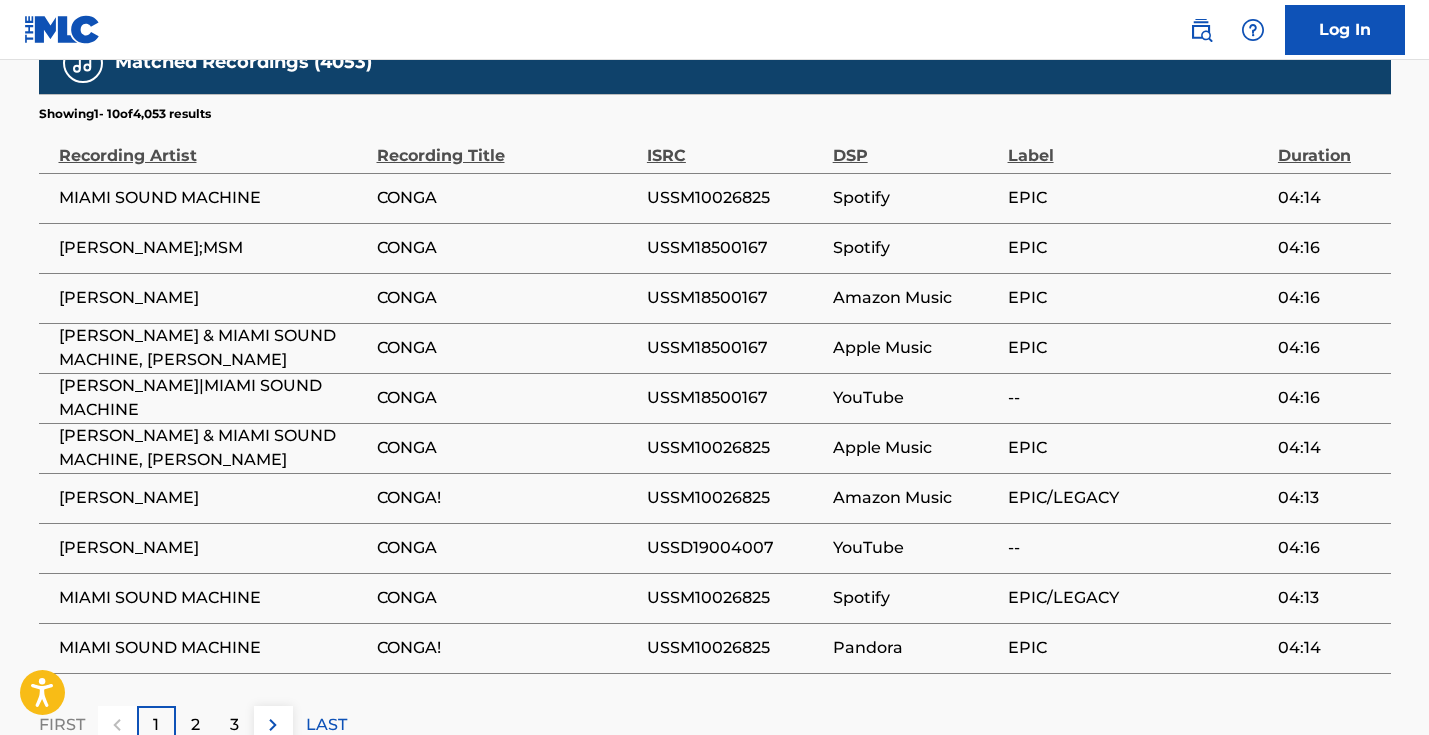 scroll, scrollTop: 0, scrollLeft: 0, axis: both 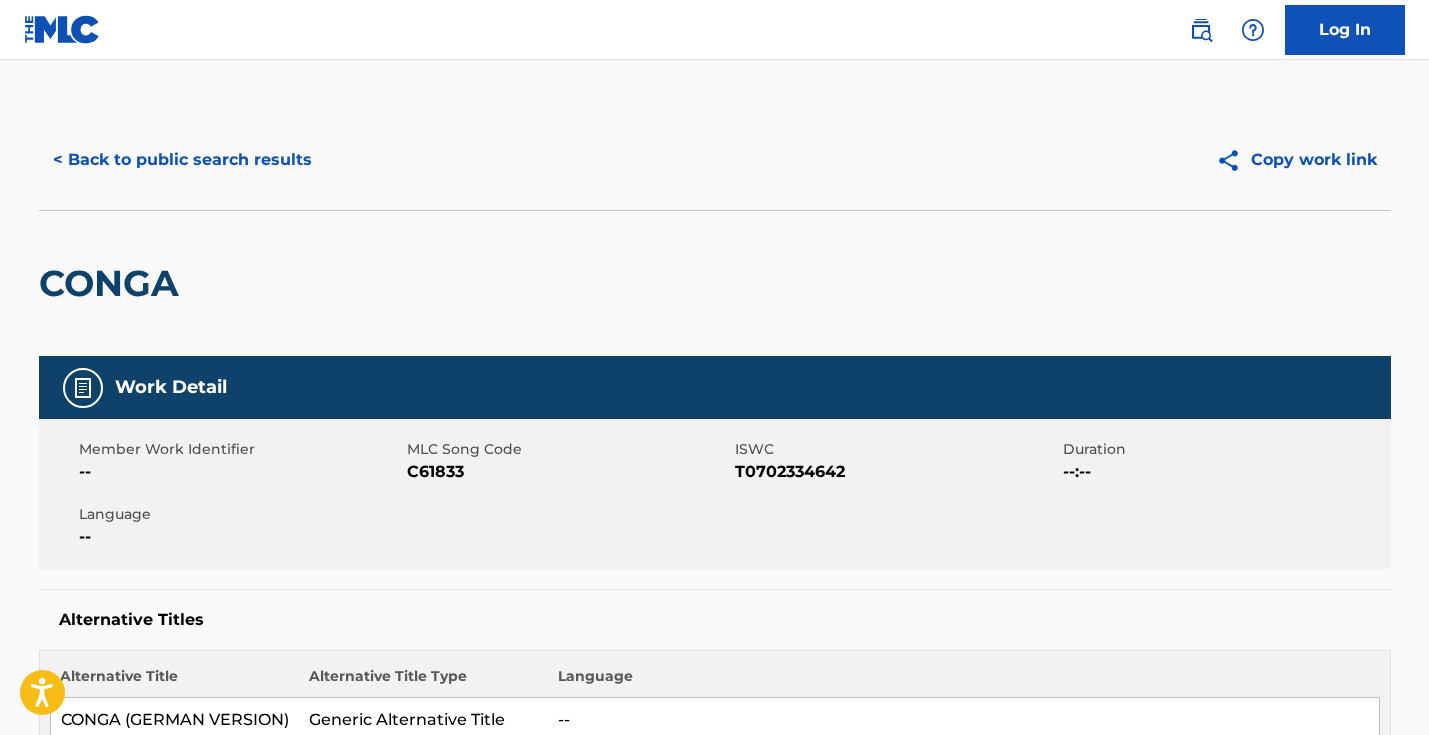 click on "< Back to public search results" at bounding box center [182, 160] 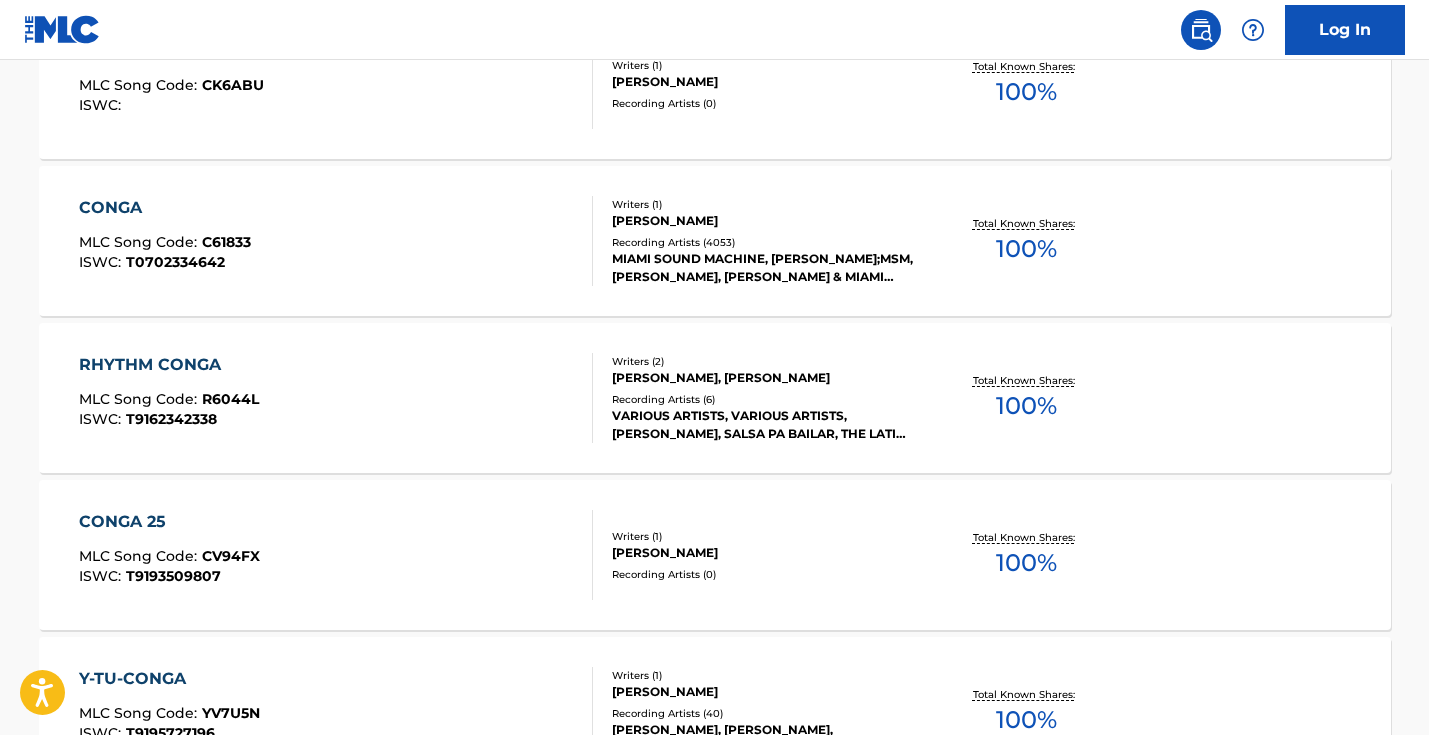 scroll, scrollTop: 0, scrollLeft: 0, axis: both 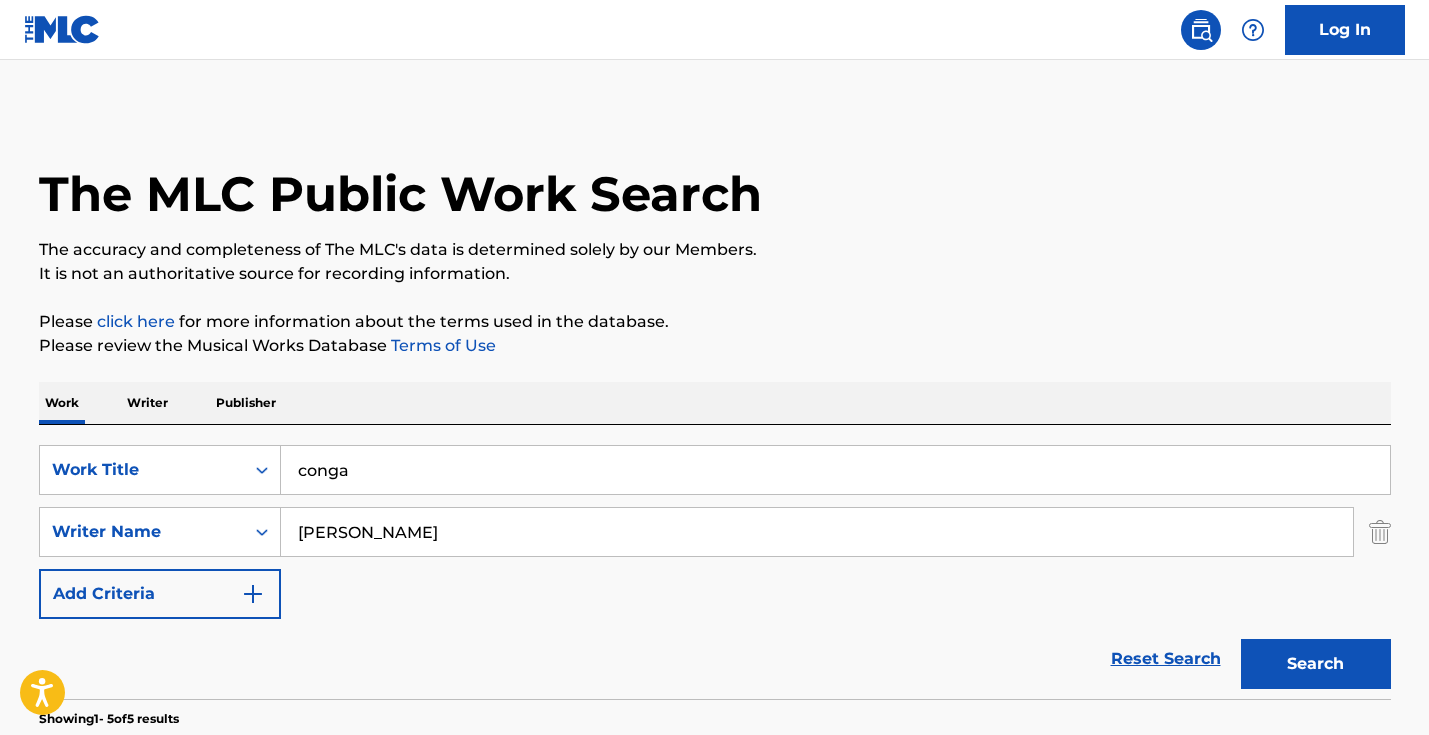 click at bounding box center (1380, 532) 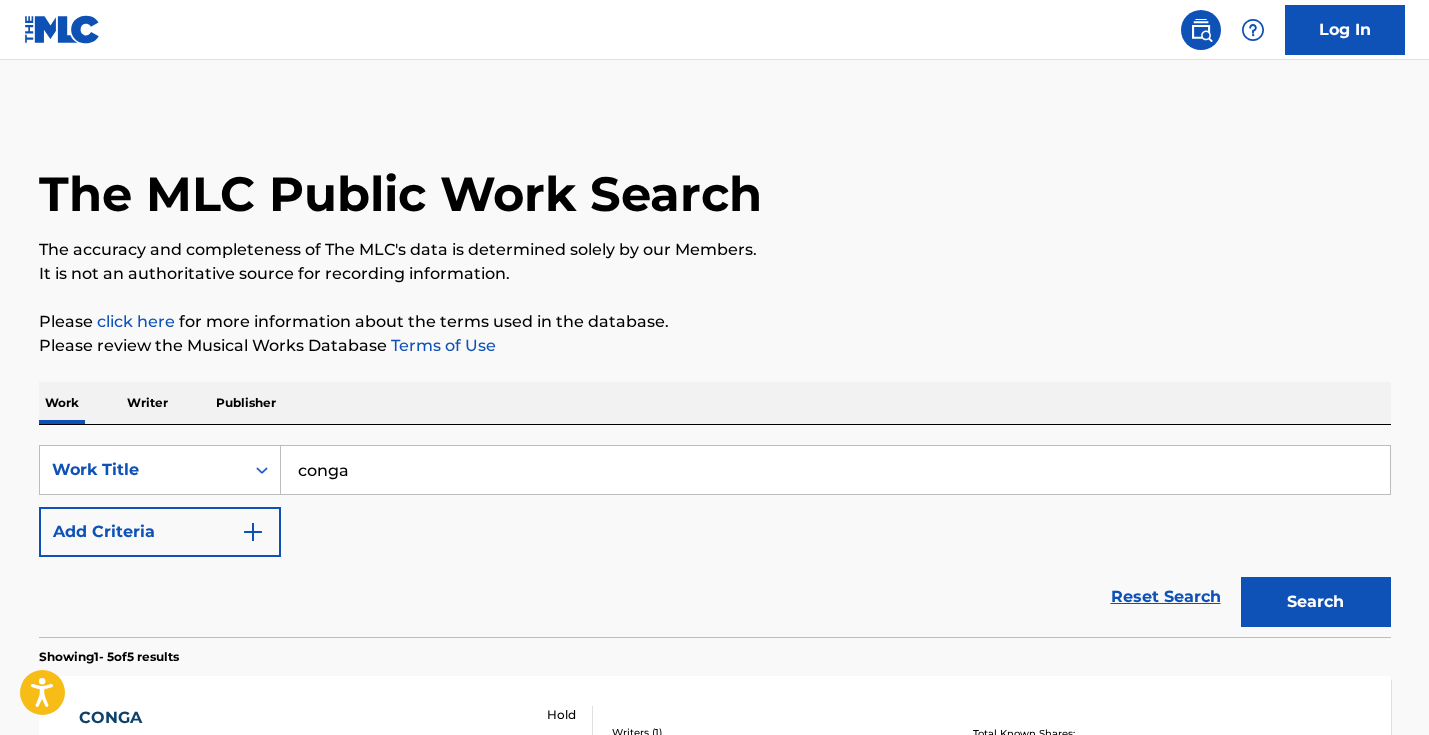 click on "conga" at bounding box center [835, 470] 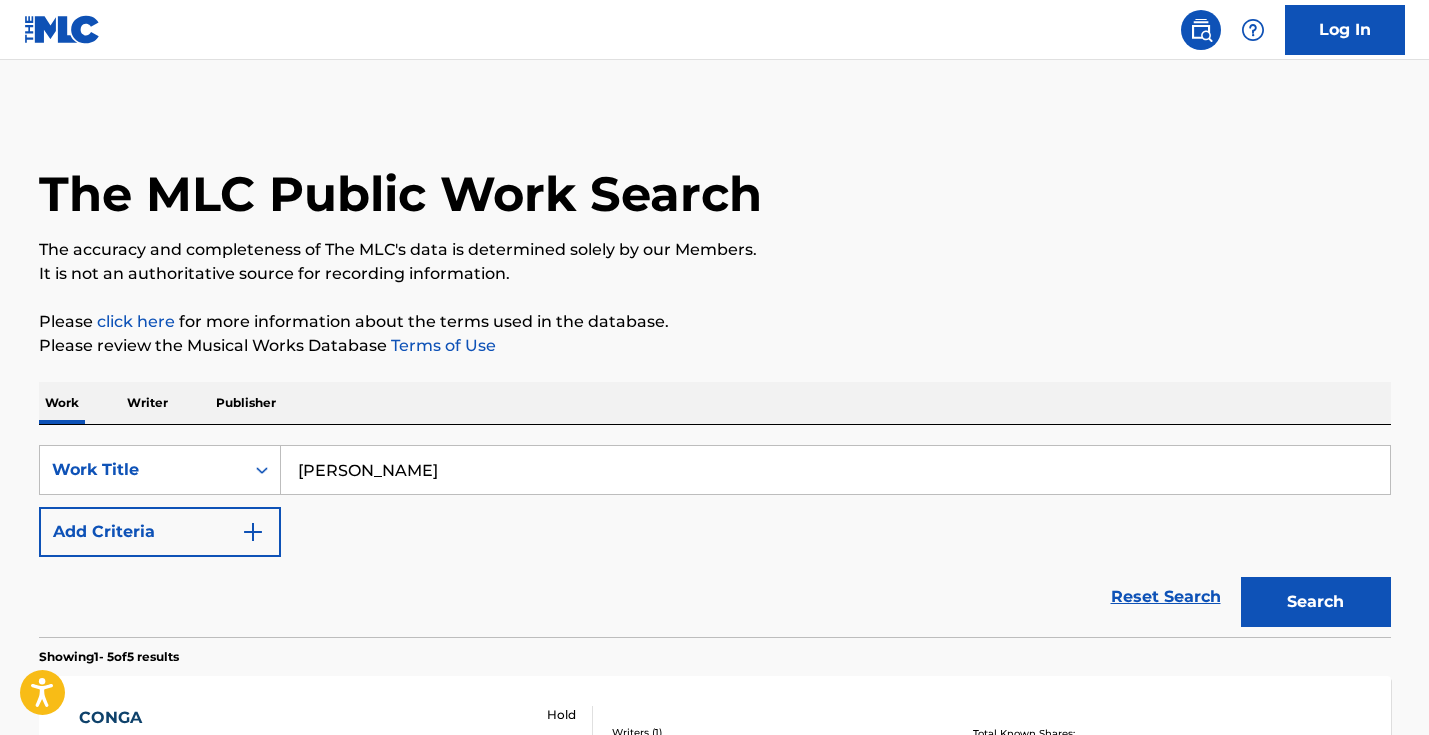click on "[PERSON_NAME]" at bounding box center (835, 470) 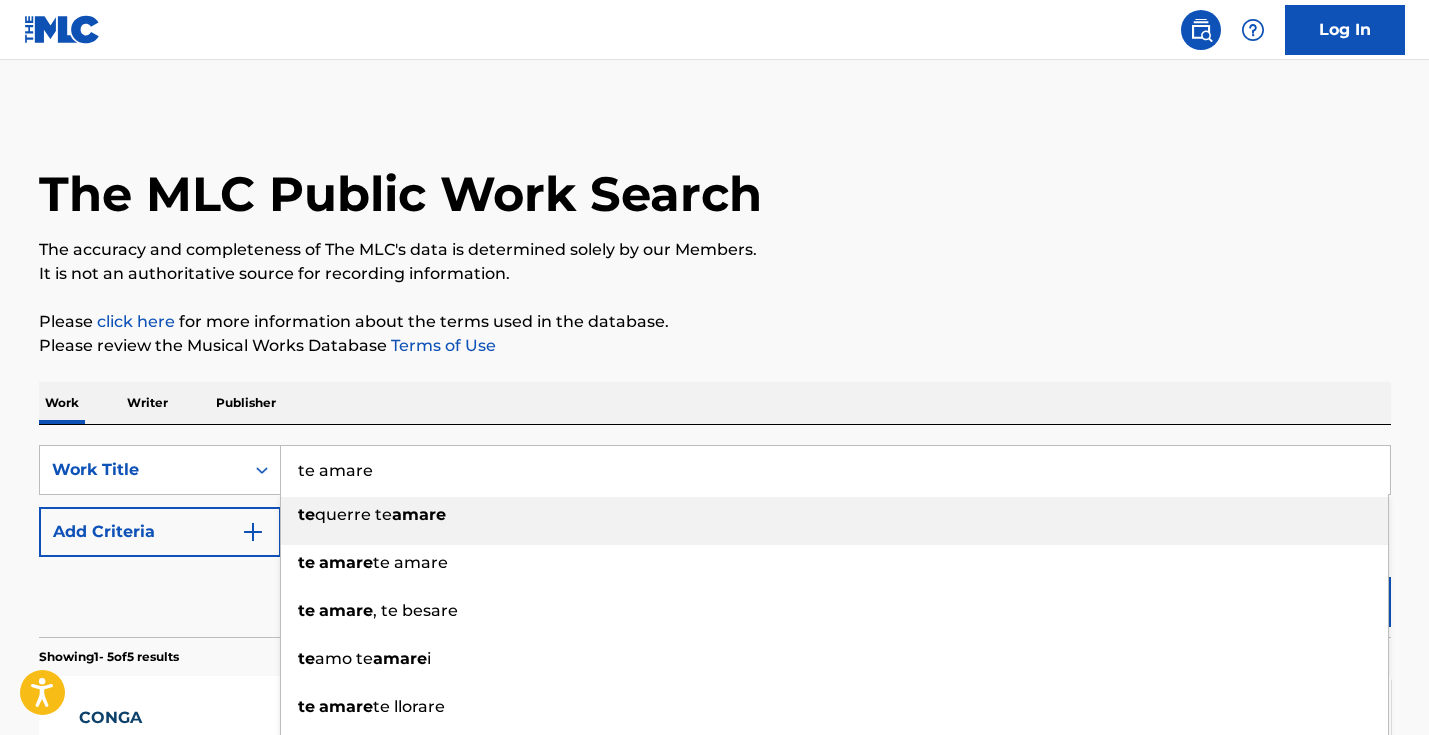 type on "te amare" 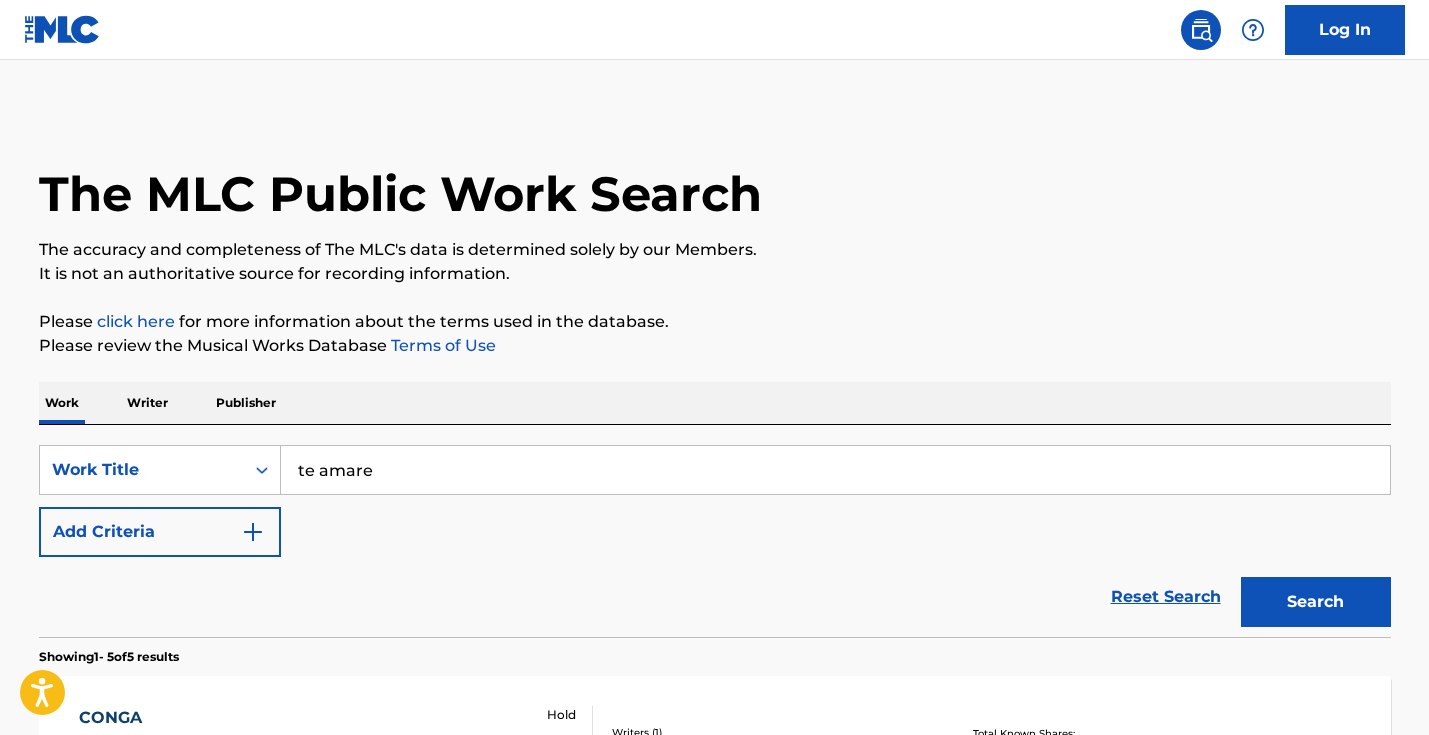 click on "Search" at bounding box center [1316, 602] 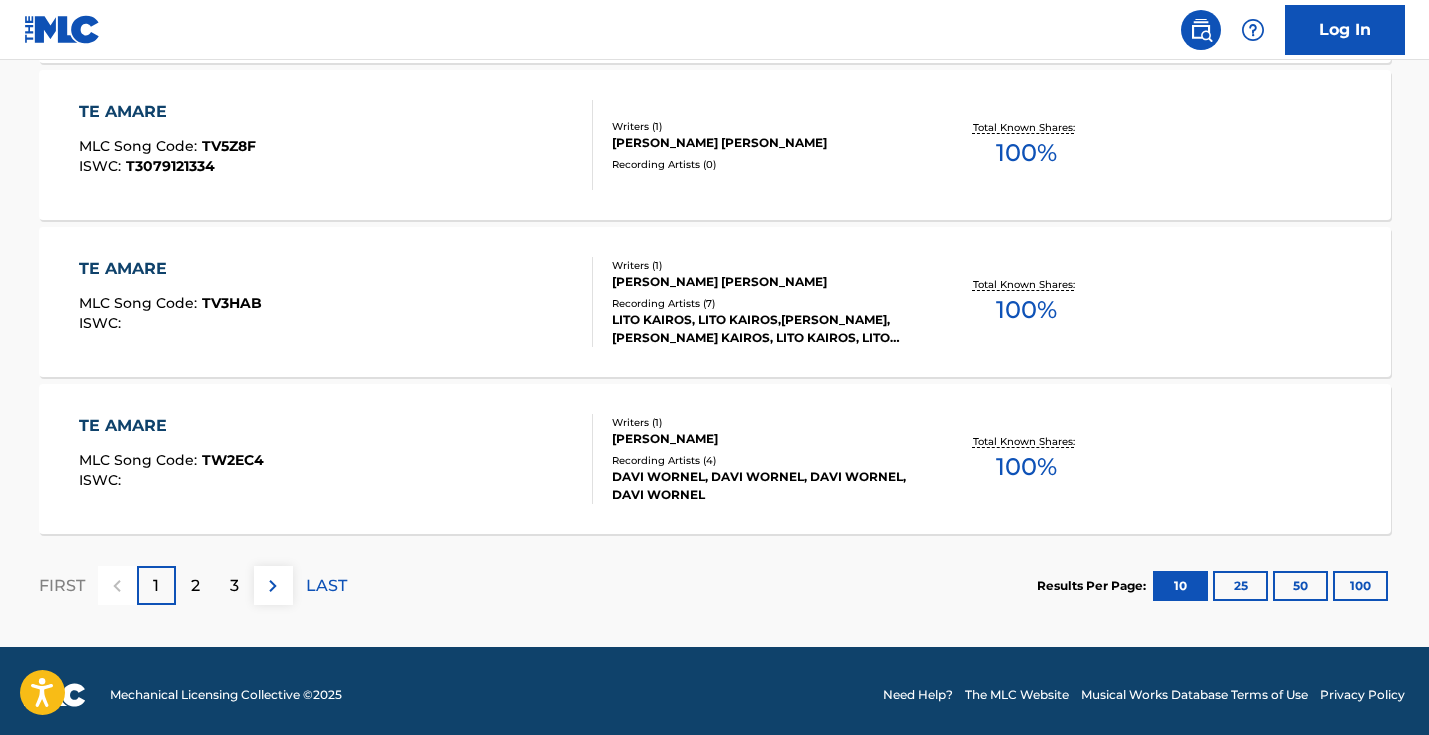 scroll, scrollTop: 0, scrollLeft: 0, axis: both 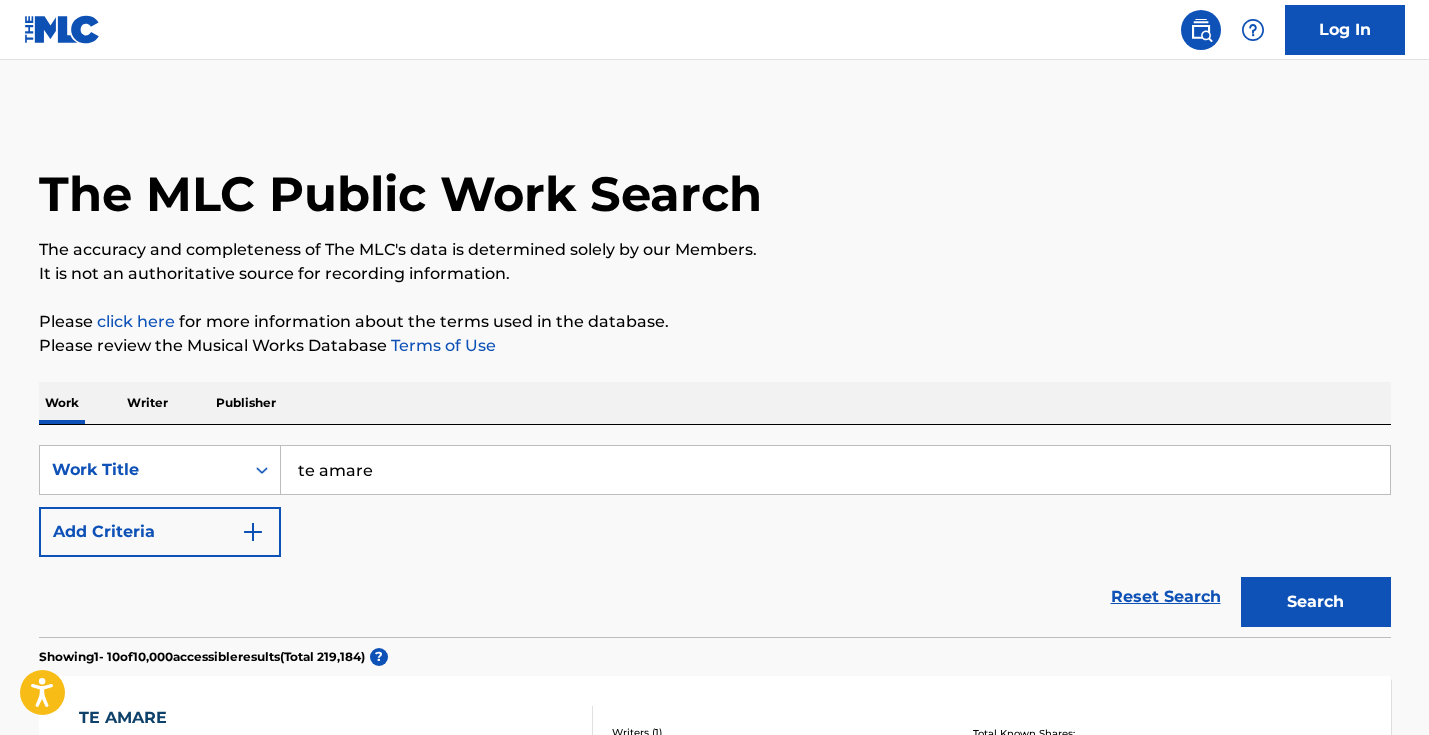 click on "Add Criteria" at bounding box center [160, 532] 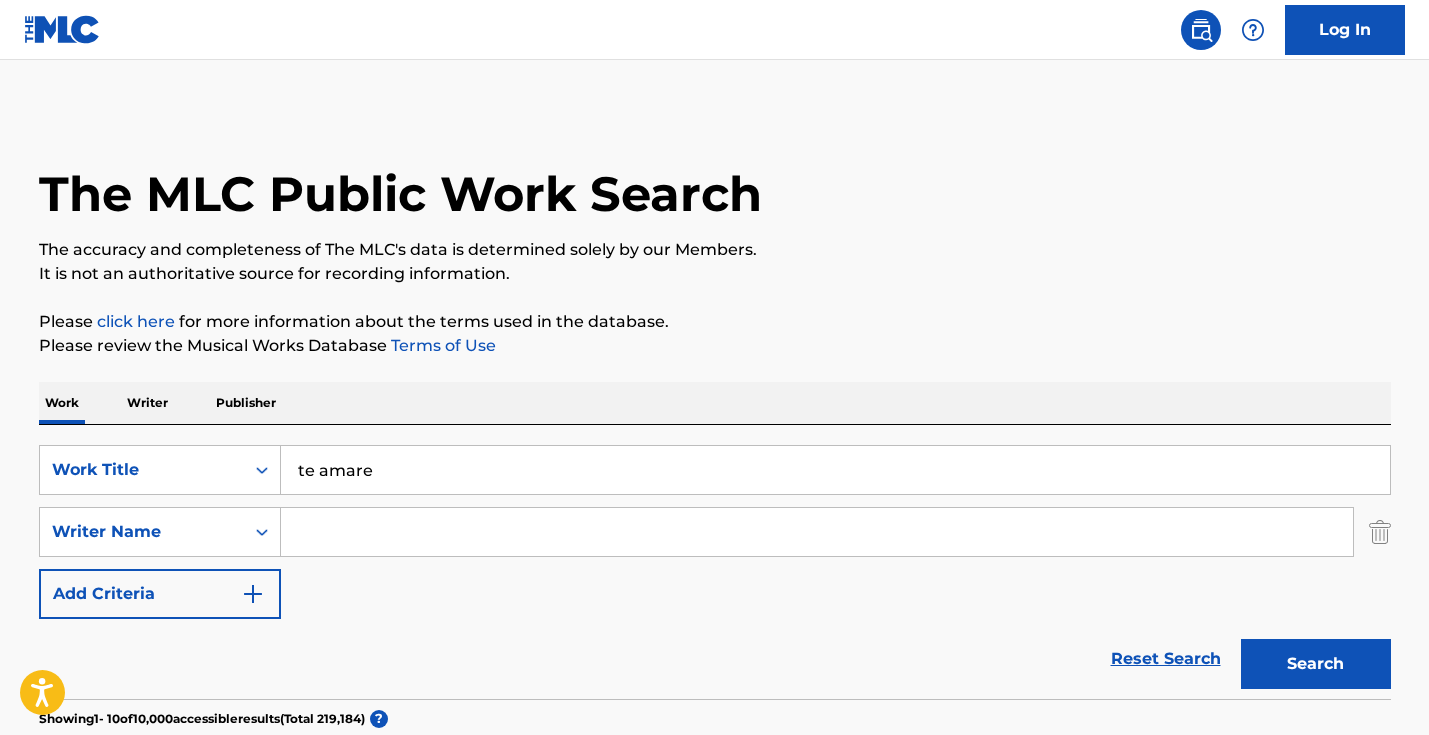 click at bounding box center (817, 532) 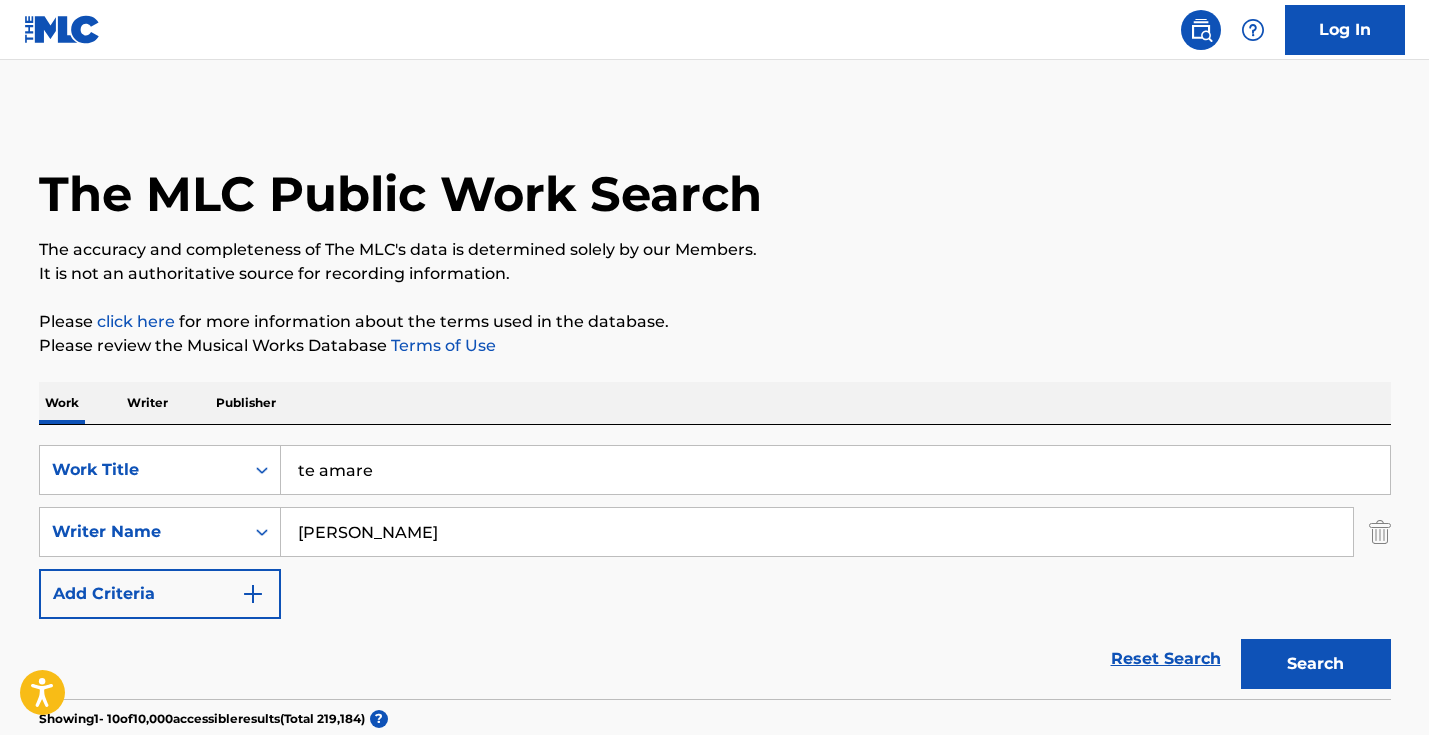 type on "[PERSON_NAME]" 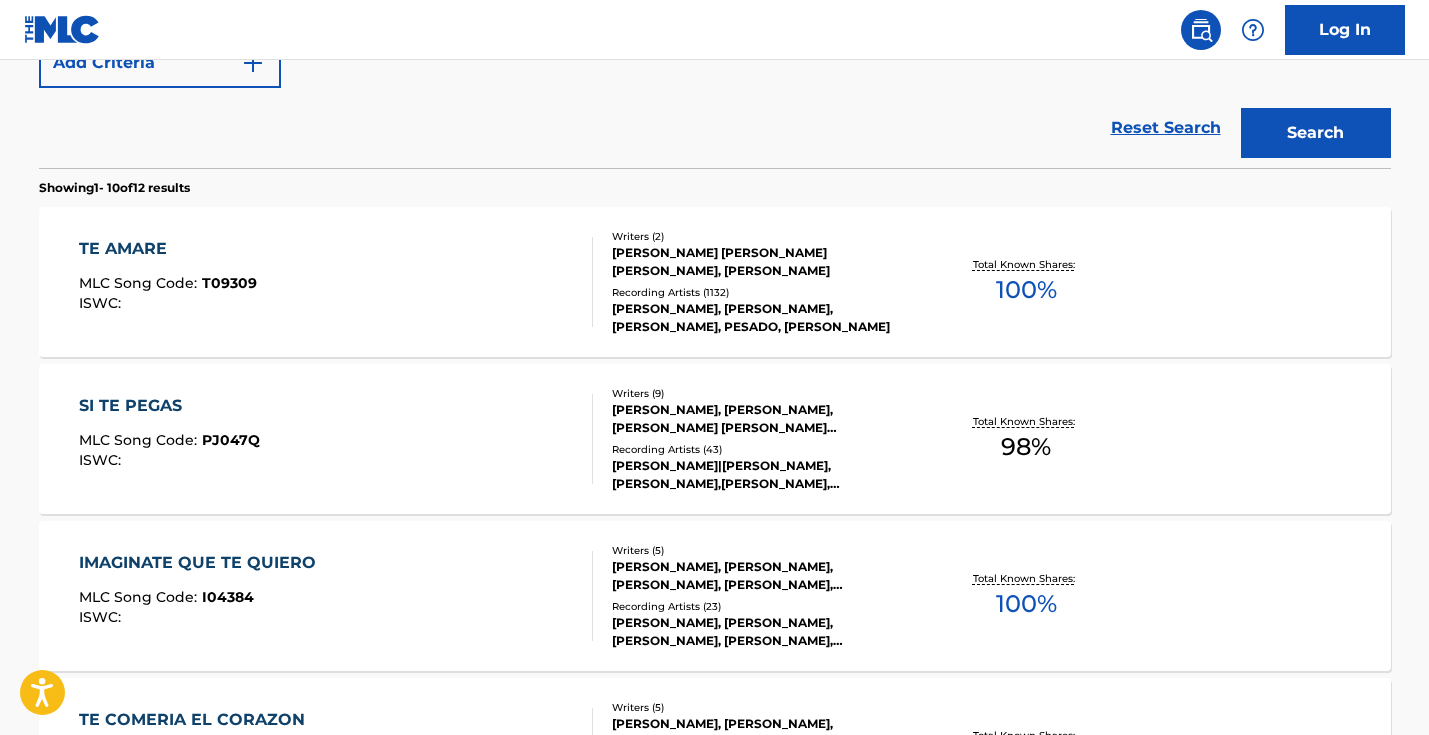scroll, scrollTop: 538, scrollLeft: 0, axis: vertical 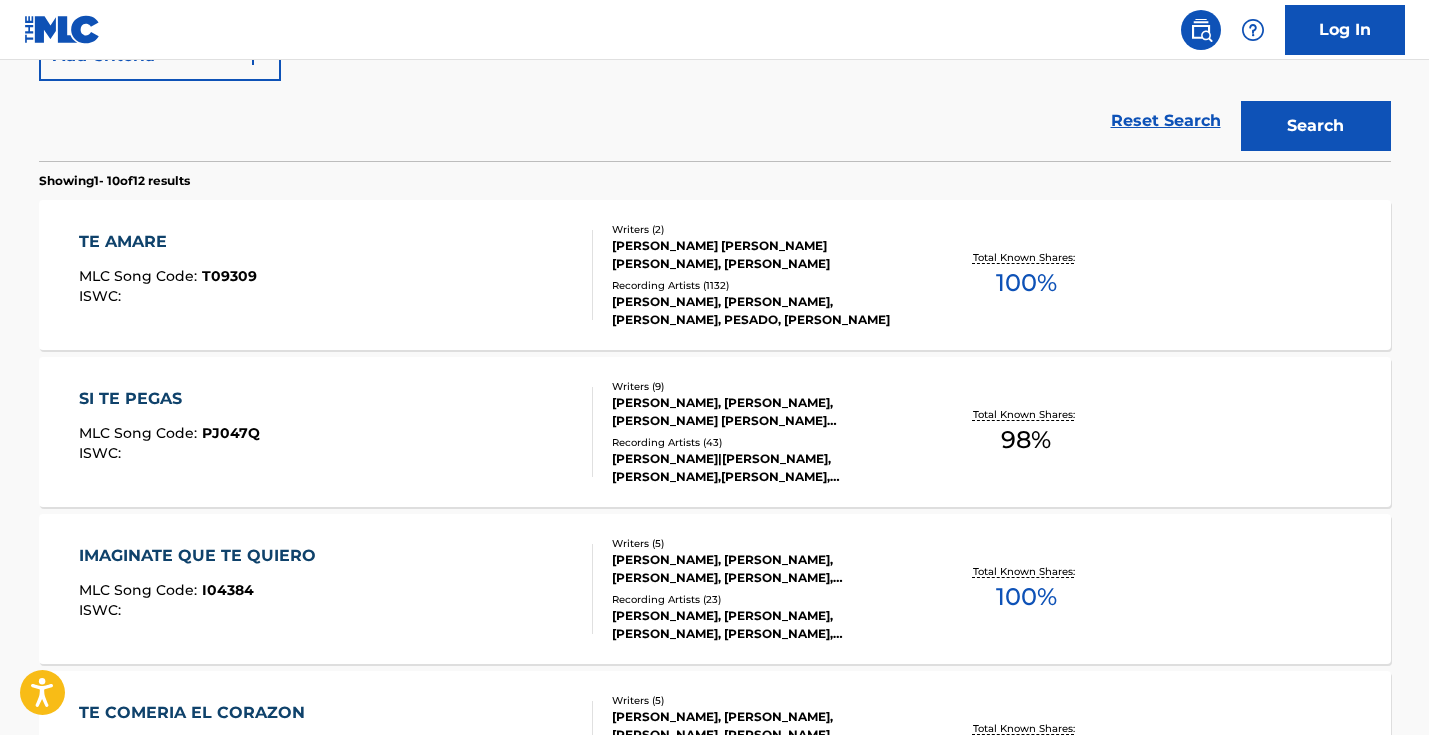 click on "TE AMARE MLC Song Code : T09309 ISWC :" at bounding box center (336, 275) 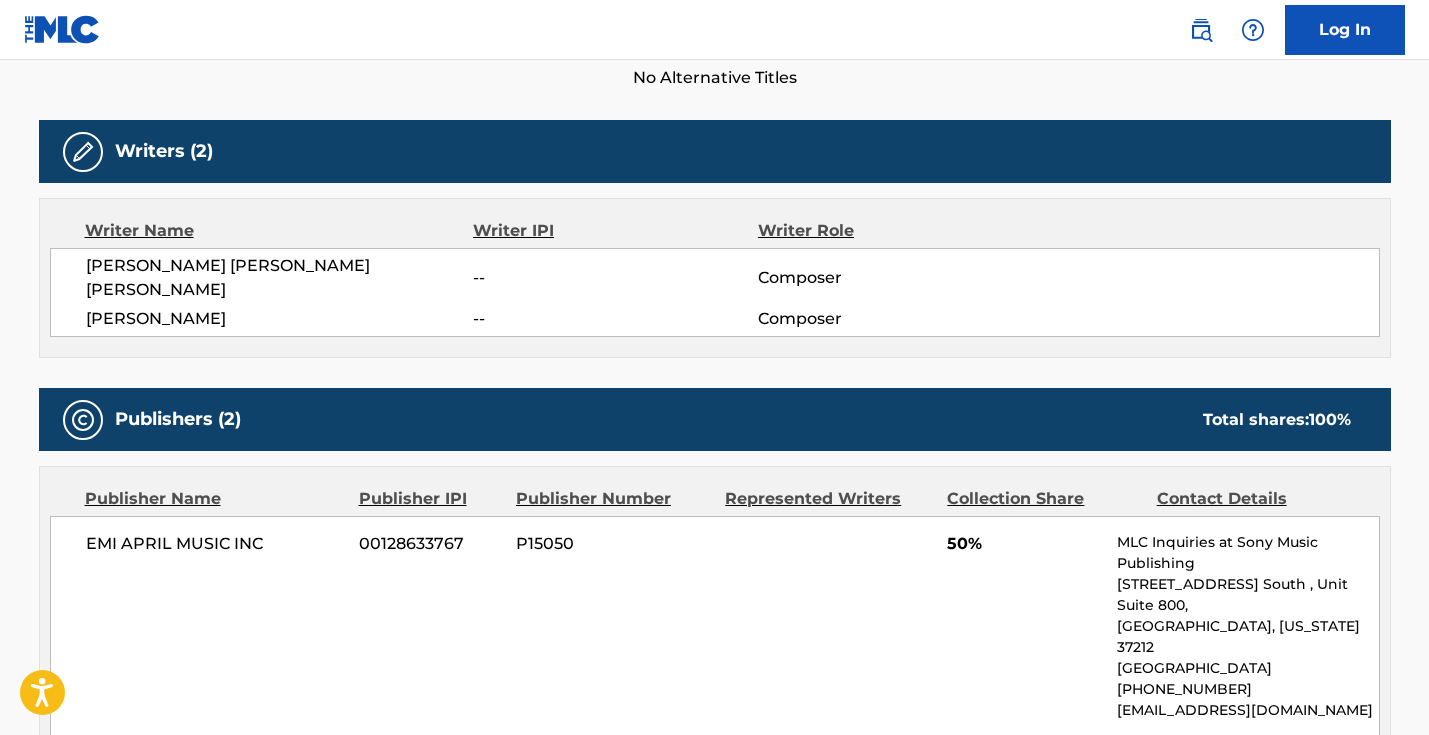 scroll, scrollTop: 603, scrollLeft: 0, axis: vertical 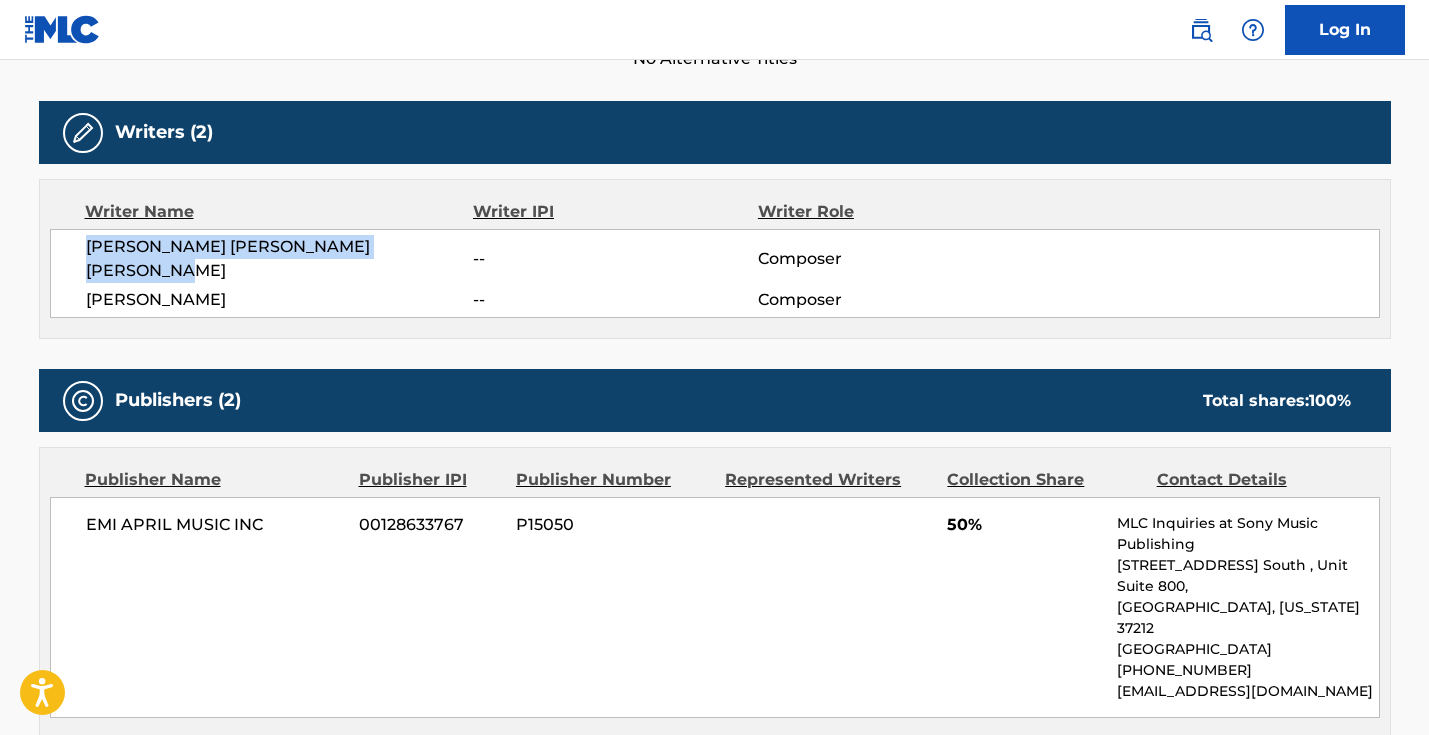 drag, startPoint x: 180, startPoint y: 269, endPoint x: 77, endPoint y: 243, distance: 106.23088 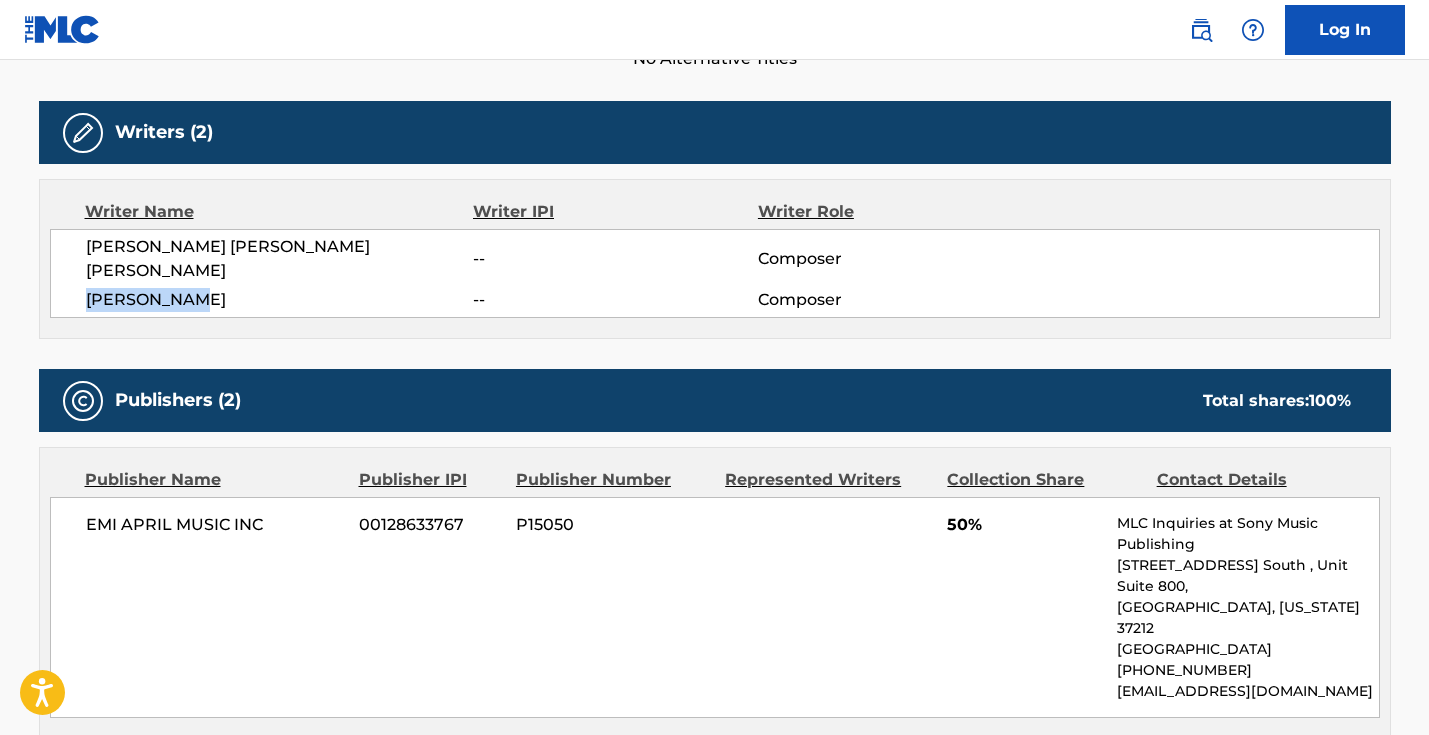 drag, startPoint x: 211, startPoint y: 305, endPoint x: 81, endPoint y: 304, distance: 130.00385 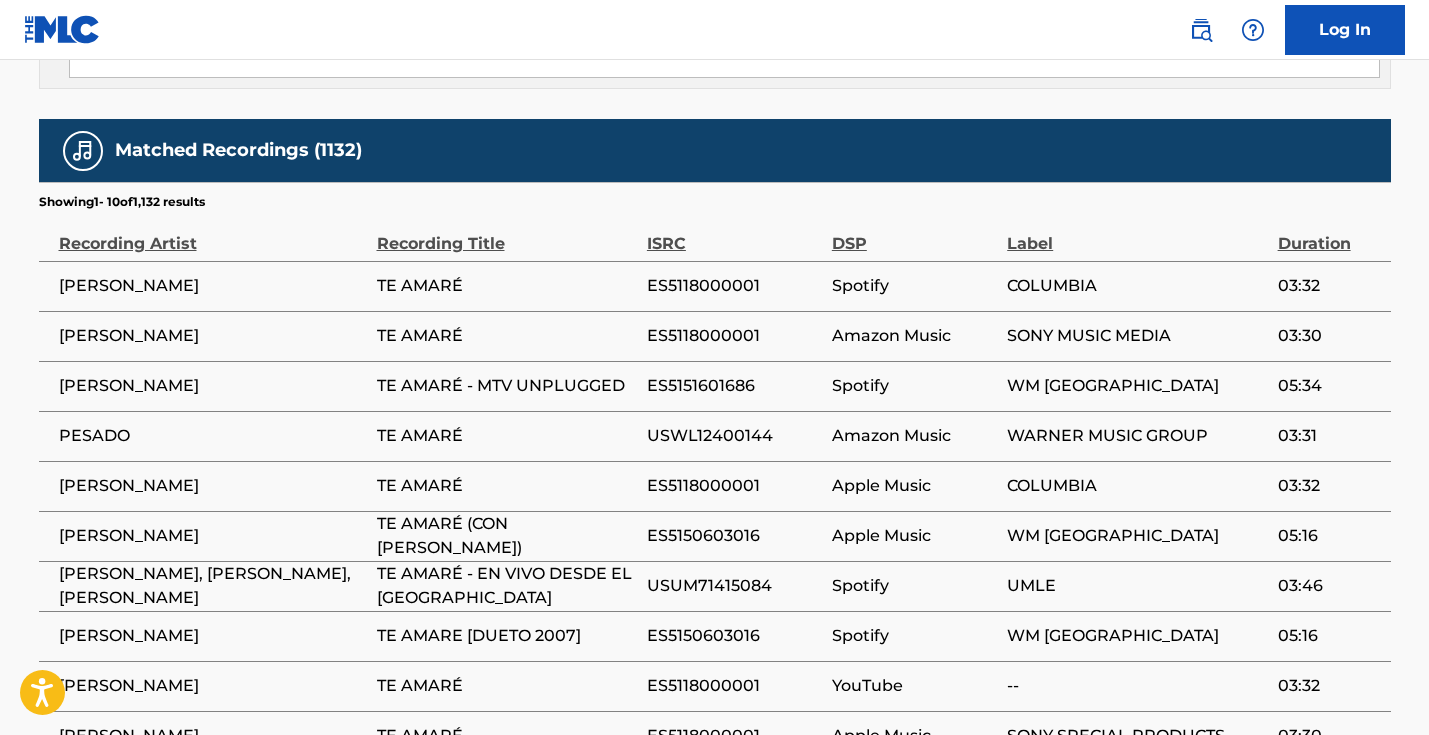 scroll, scrollTop: 1582, scrollLeft: 0, axis: vertical 